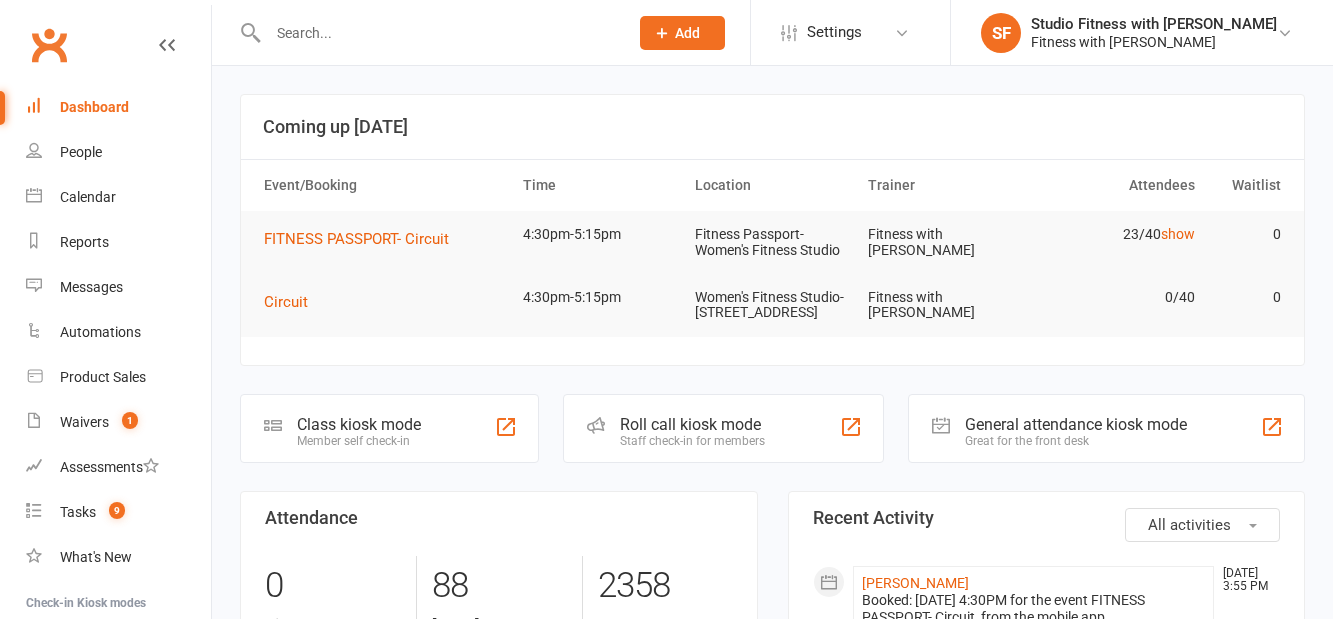 scroll, scrollTop: 0, scrollLeft: 0, axis: both 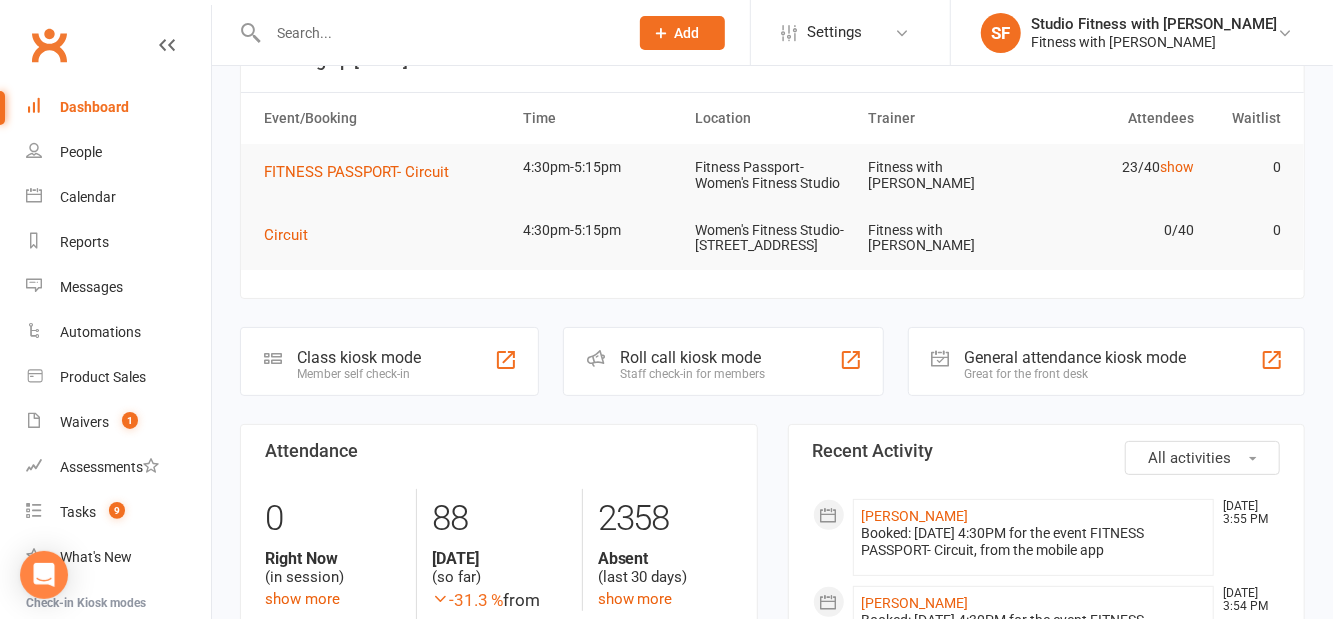 click on "Class kiosk mode Member self check-in" 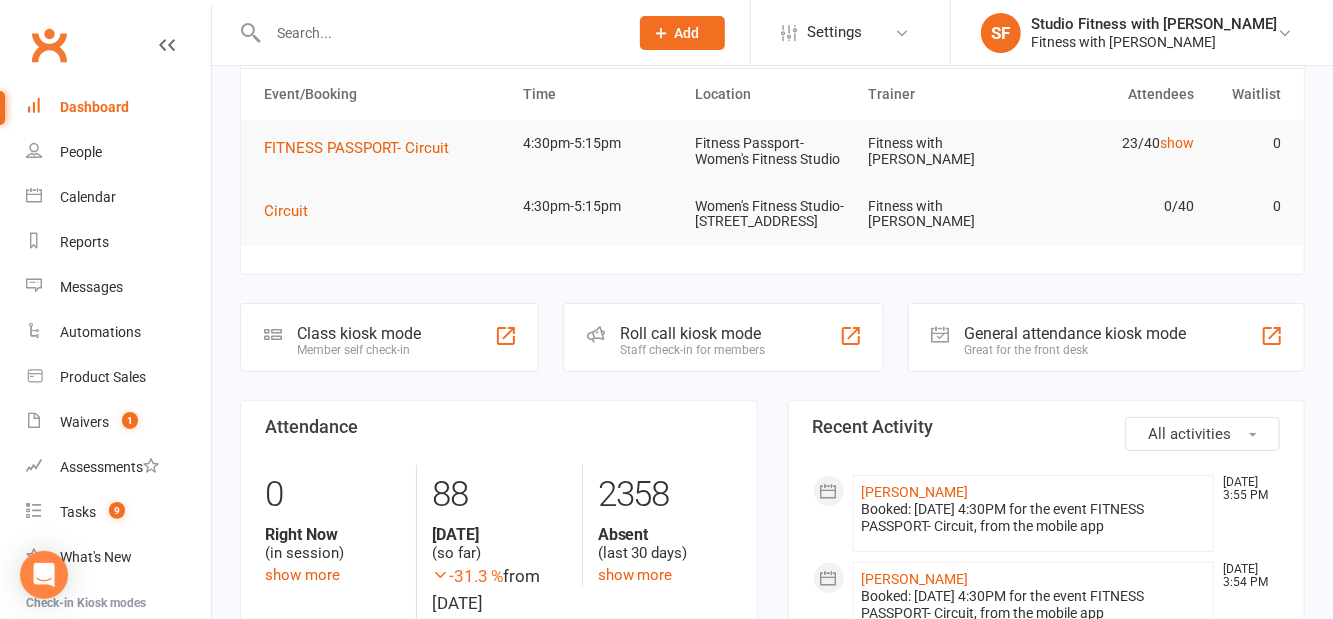 scroll, scrollTop: 163, scrollLeft: 0, axis: vertical 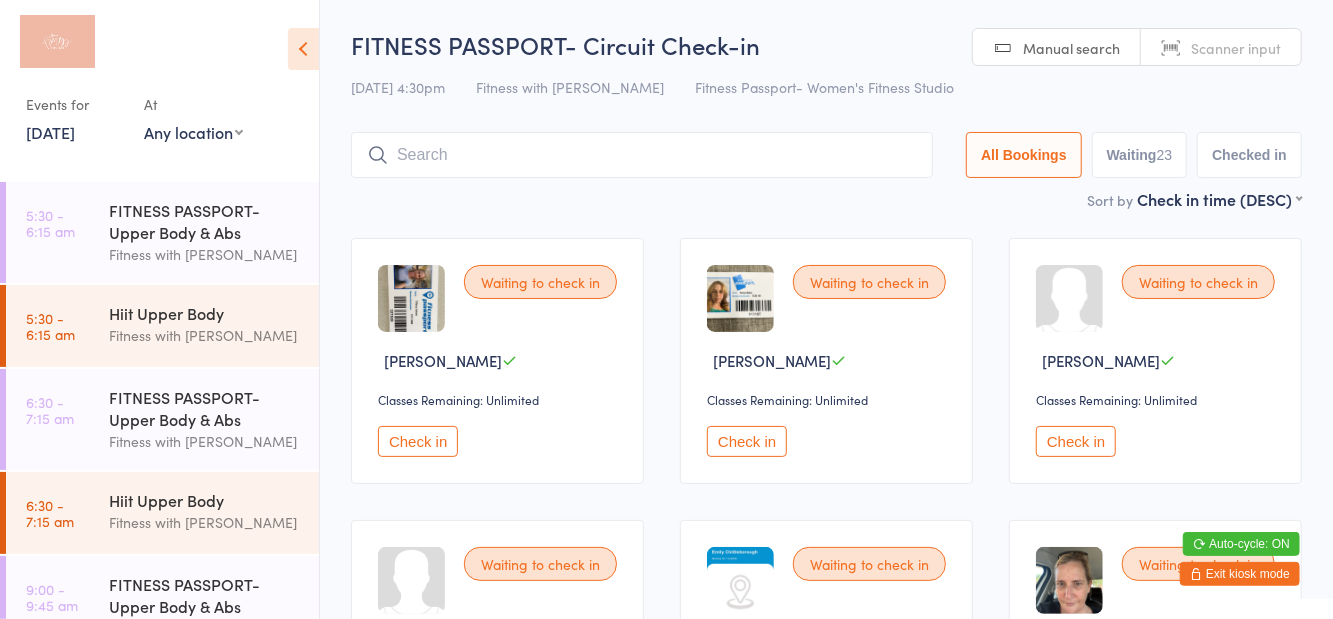 click on "Events for [DATE] [DATE]
[DATE]
Sun Mon Tue Wed Thu Fri Sat
27
29
30
01
02
03
04
05
28
06
07
08
09
10
11
12
29
13
14
15
16
17
18
19
30
20
21
22
23
24
25
26
31
27
28
29
30
31
01
02" at bounding box center [159, 83] 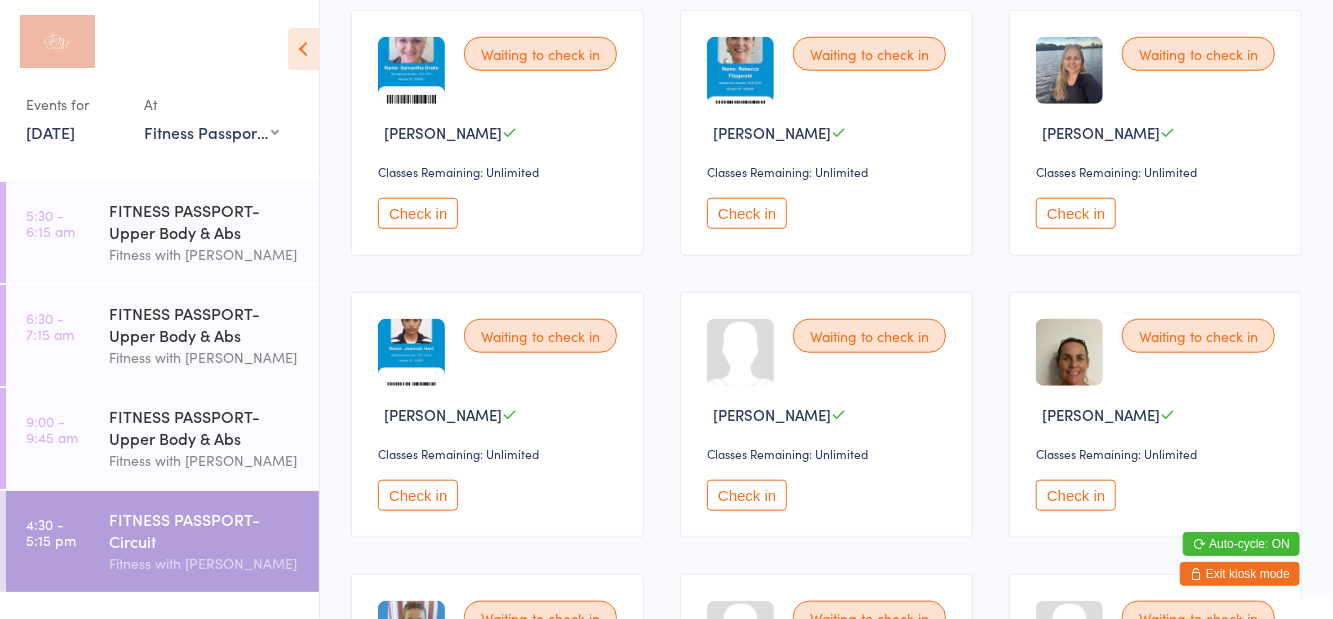 scroll, scrollTop: 0, scrollLeft: 0, axis: both 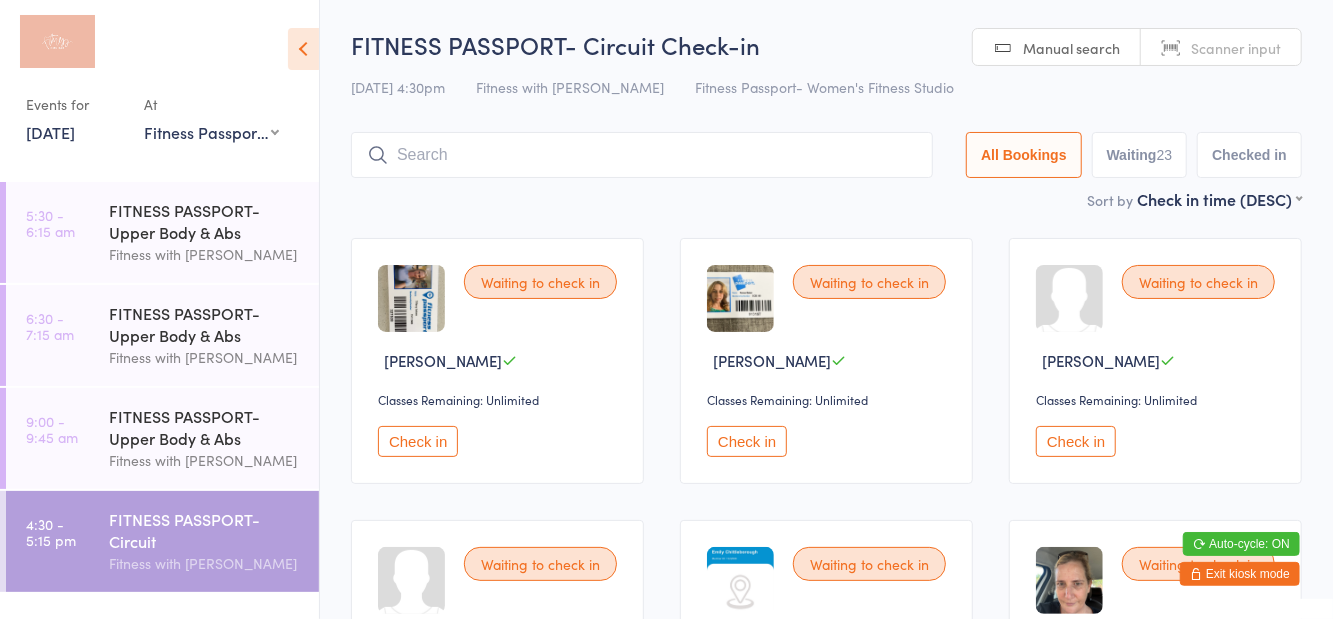 click on "11 Jul 4:30pm  Fitness with Zoe  Fitness Passport- Women's Fitness Studio" at bounding box center [826, 87] 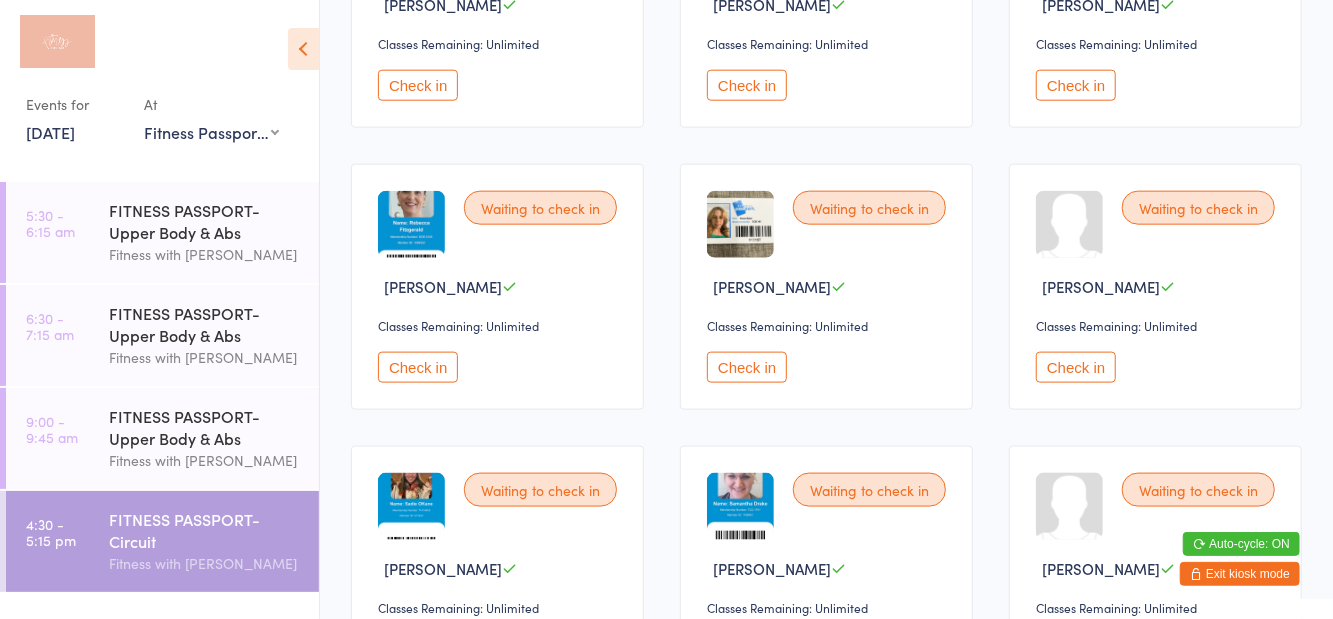 scroll, scrollTop: 1258, scrollLeft: 0, axis: vertical 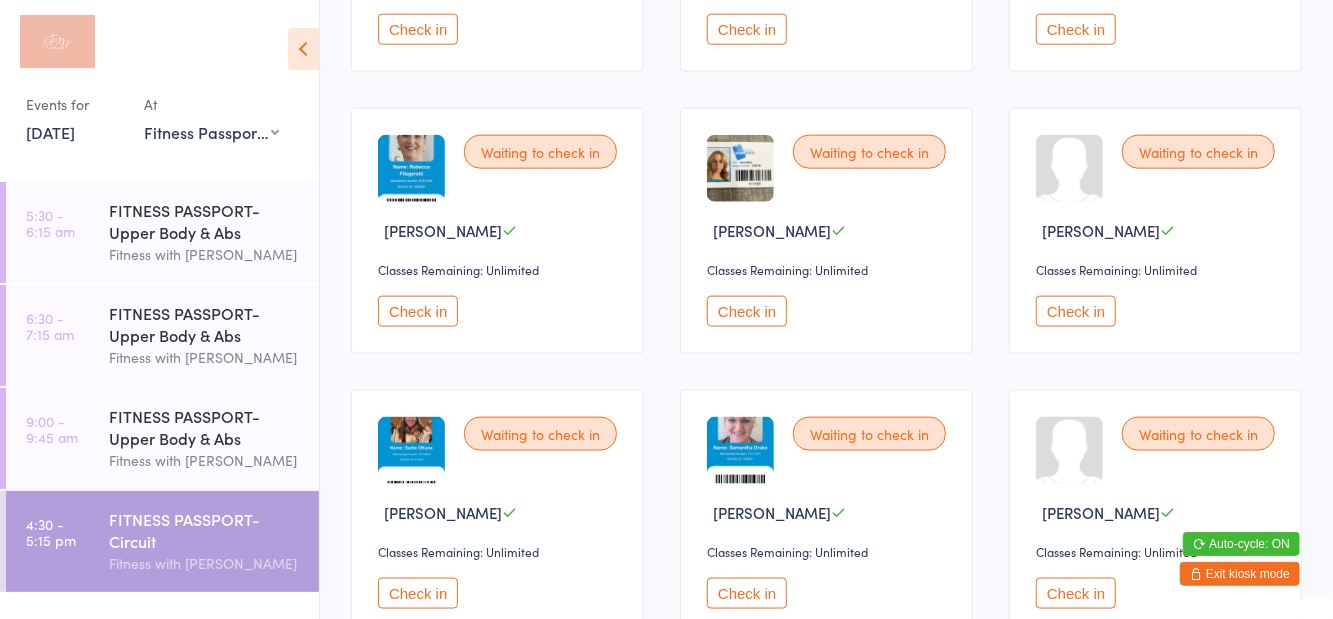 click on "Check in" at bounding box center [747, 593] 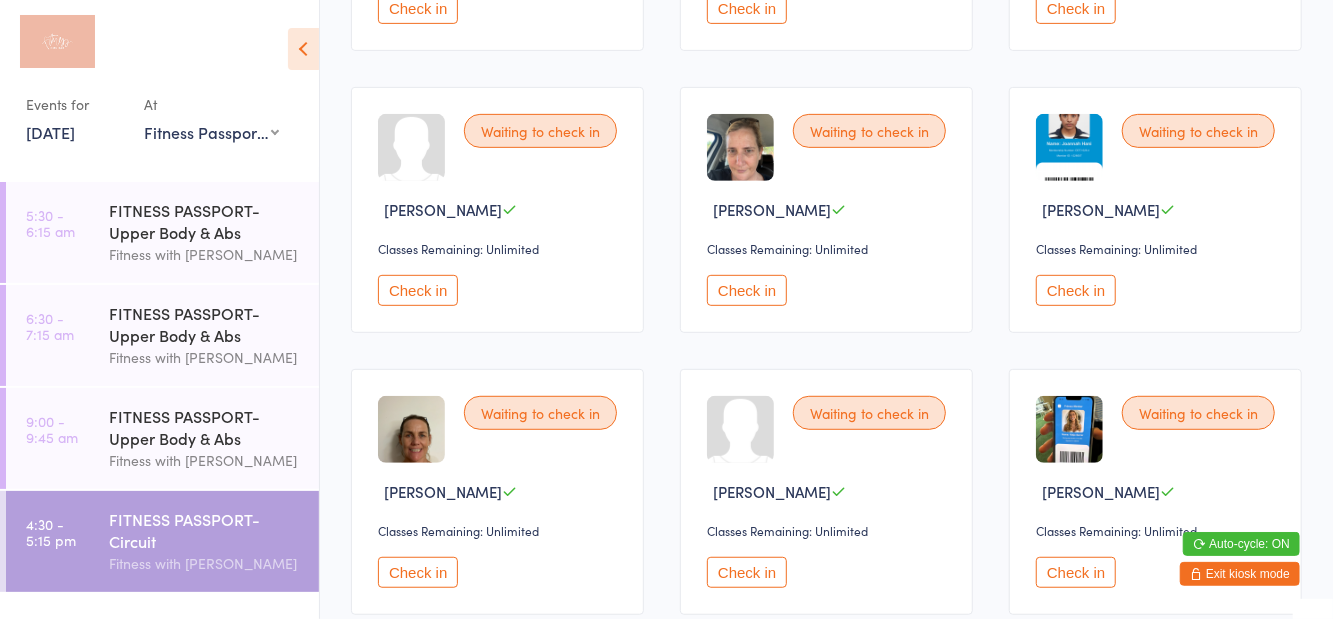 scroll, scrollTop: 427, scrollLeft: 0, axis: vertical 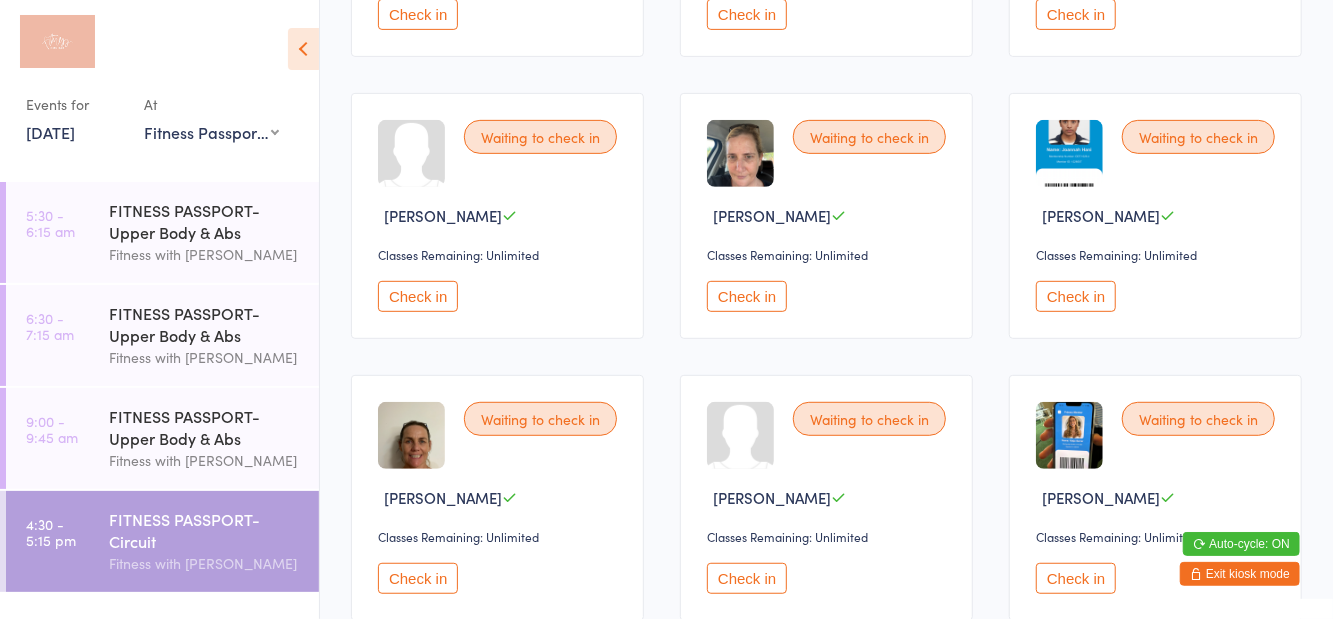 click on "Check in" at bounding box center [418, 296] 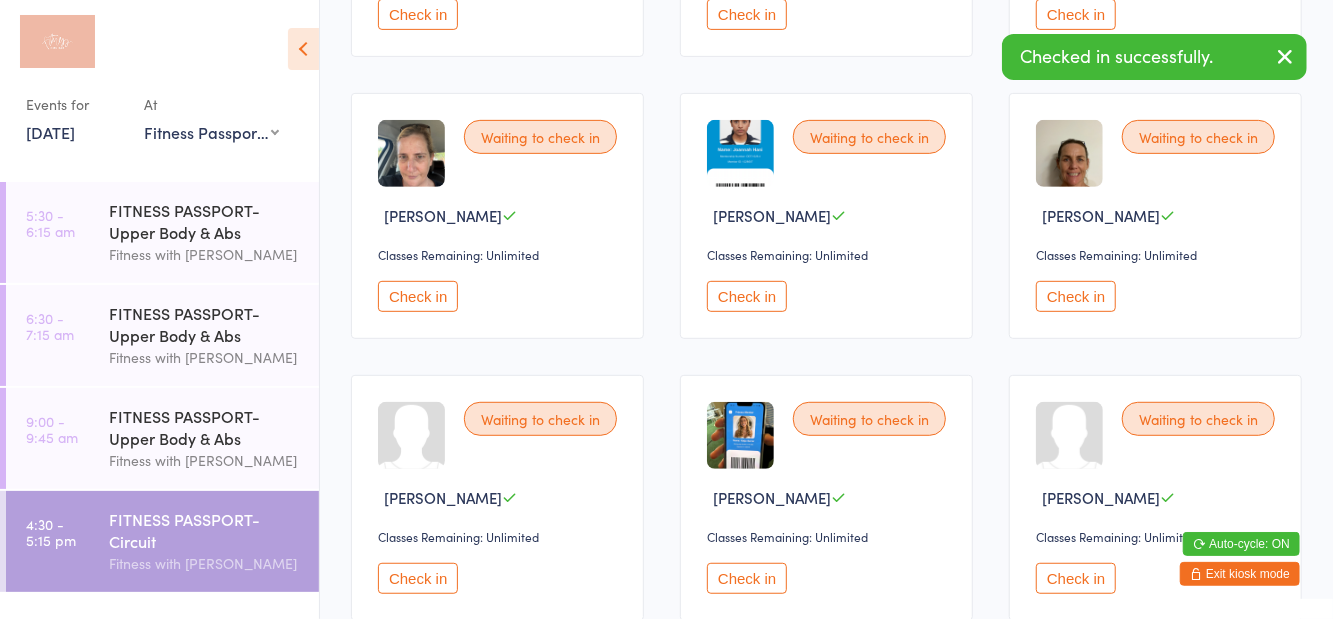 click on "Check in" at bounding box center (747, 578) 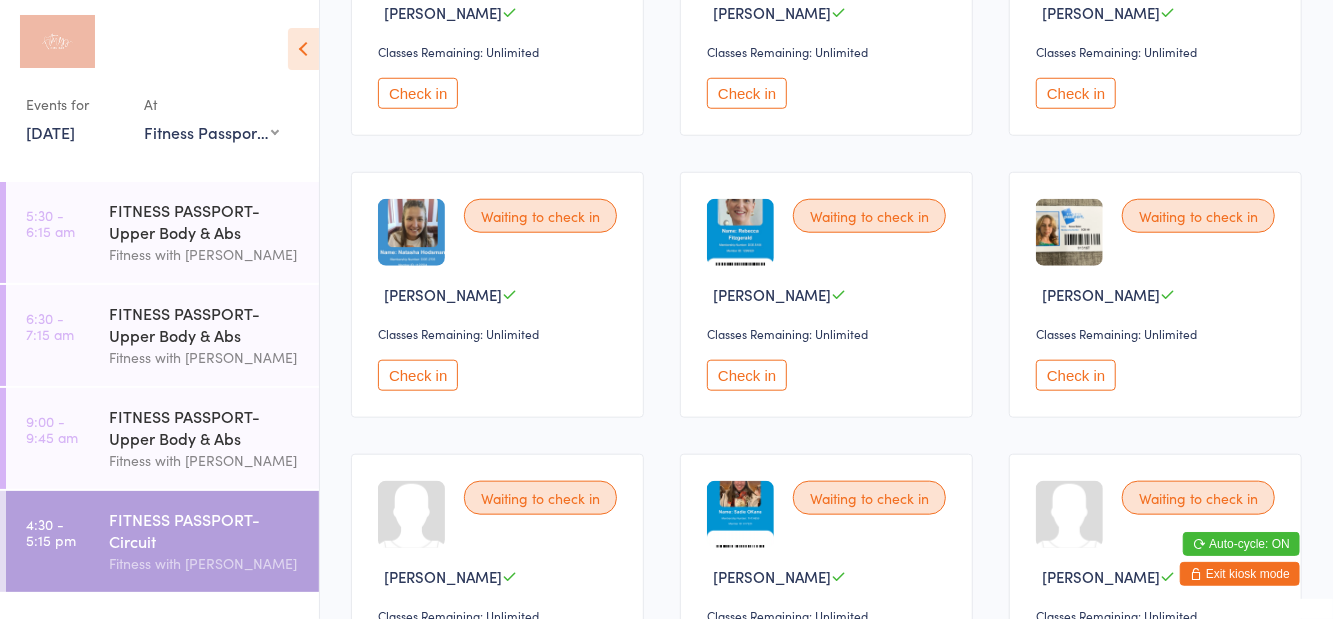 scroll, scrollTop: 940, scrollLeft: 0, axis: vertical 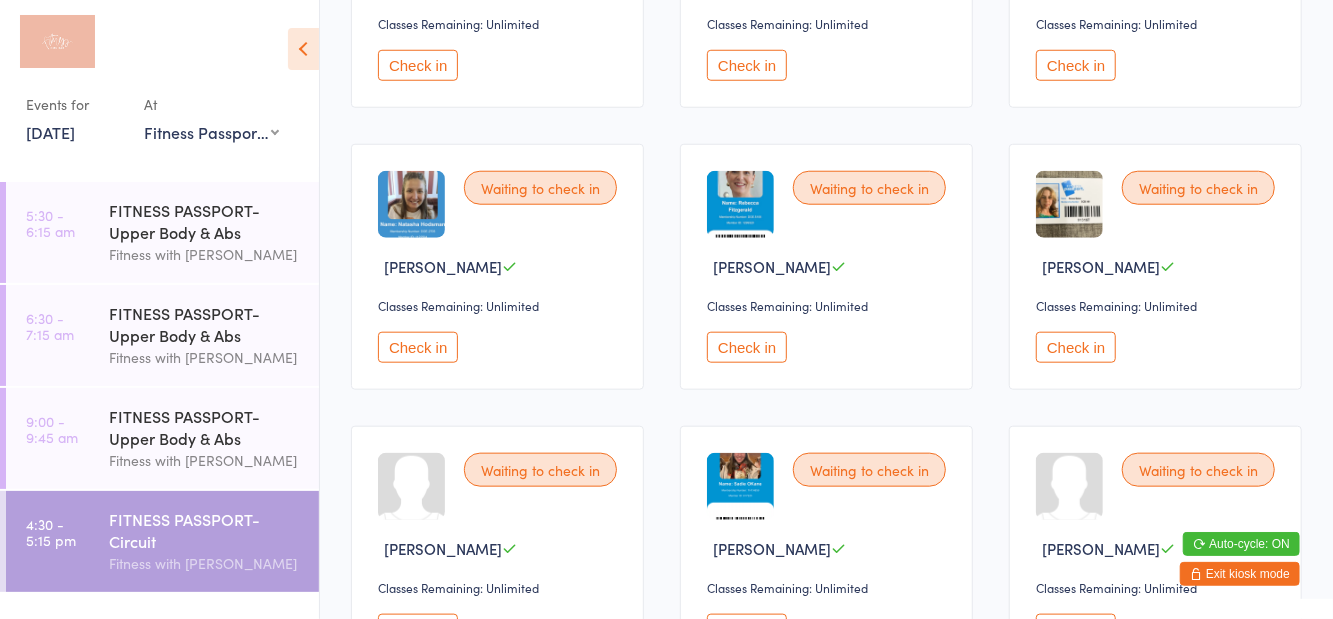 click on "Check in" at bounding box center [747, 347] 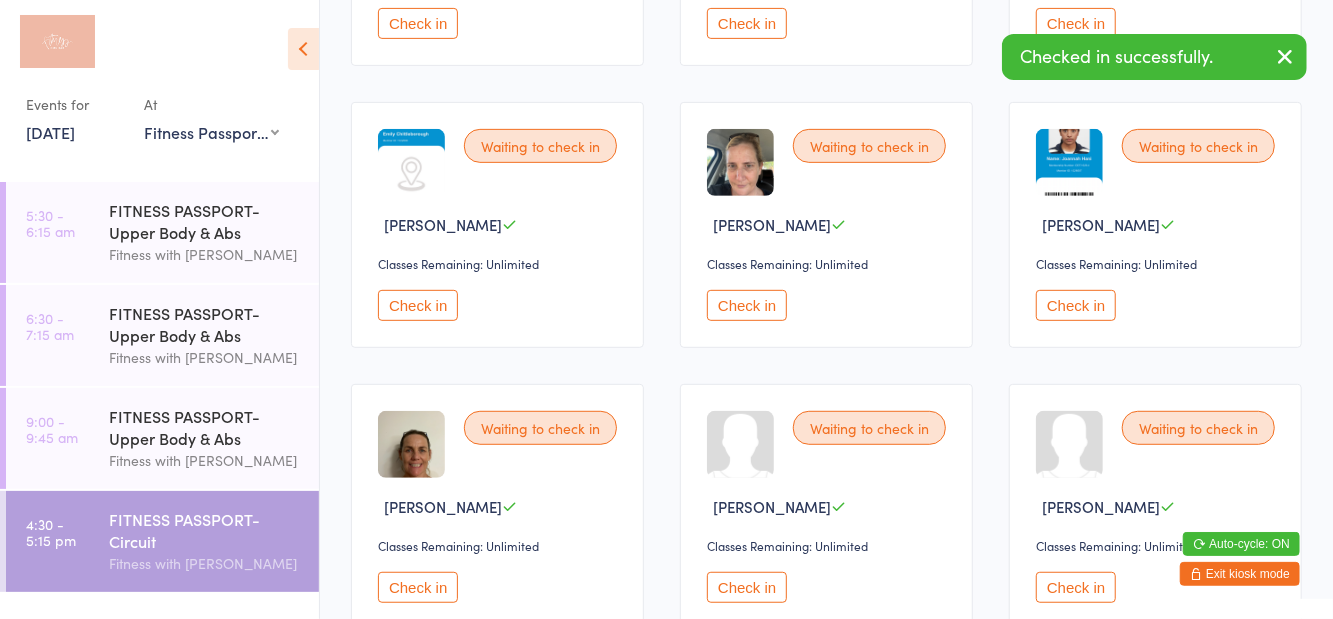 scroll, scrollTop: 421, scrollLeft: 0, axis: vertical 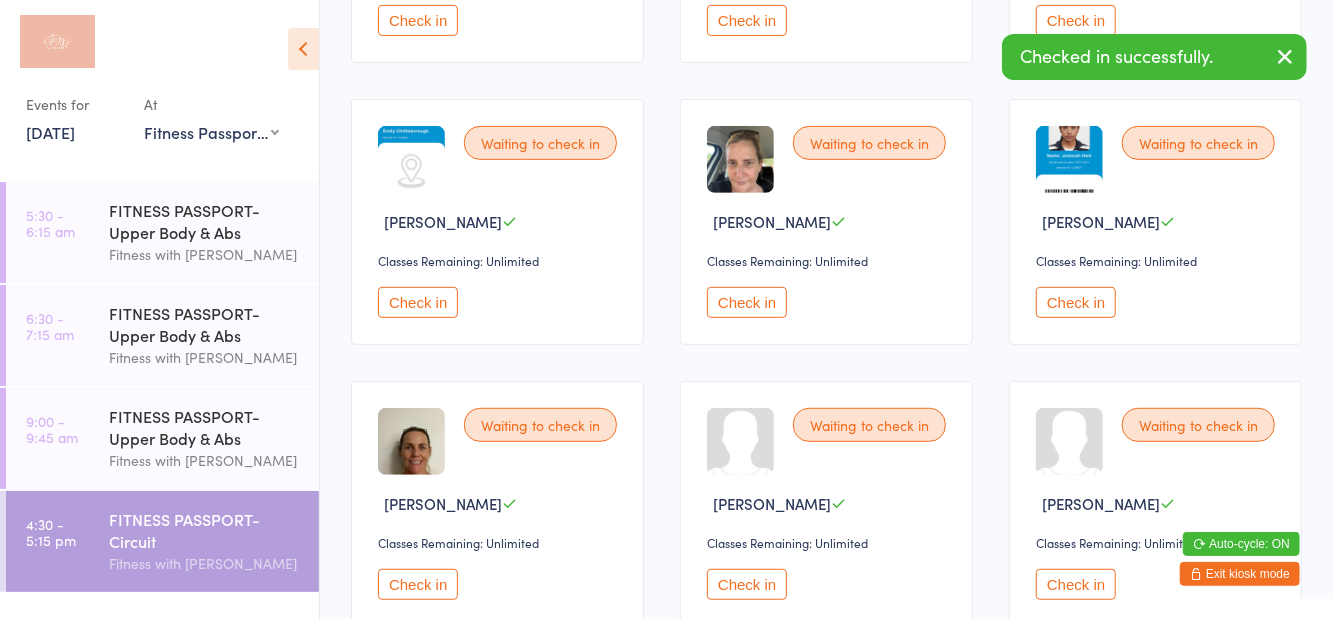 click on "Check in" at bounding box center [747, 302] 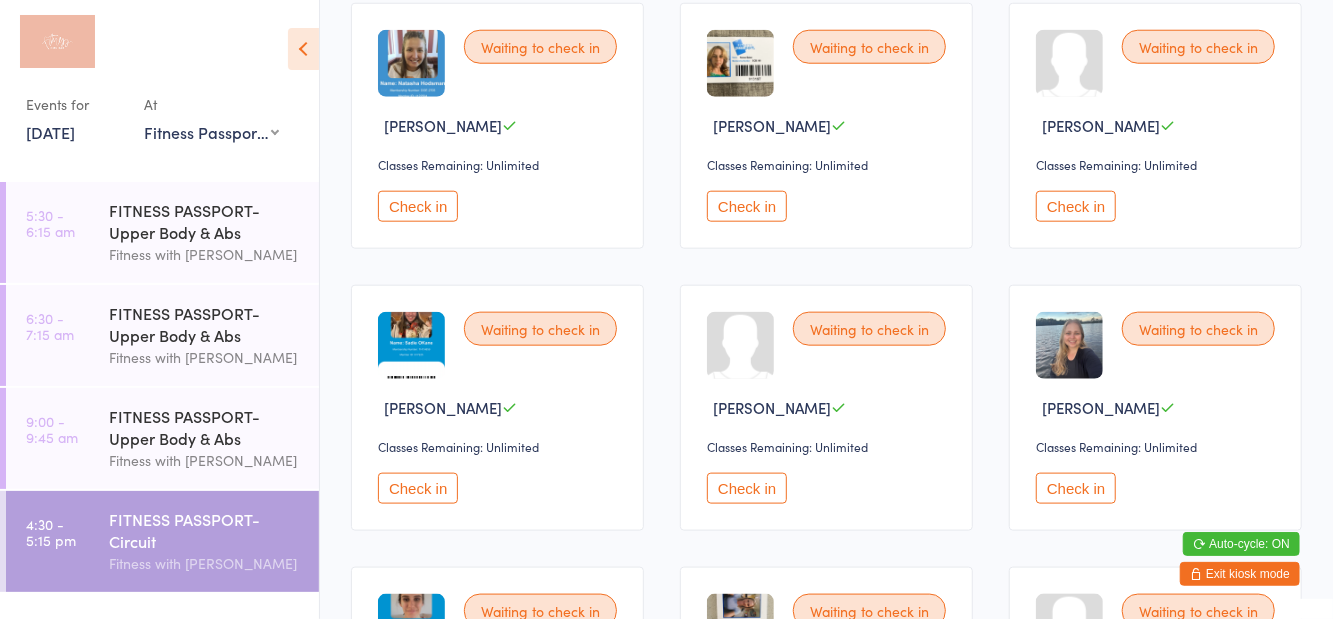 scroll, scrollTop: 1110, scrollLeft: 0, axis: vertical 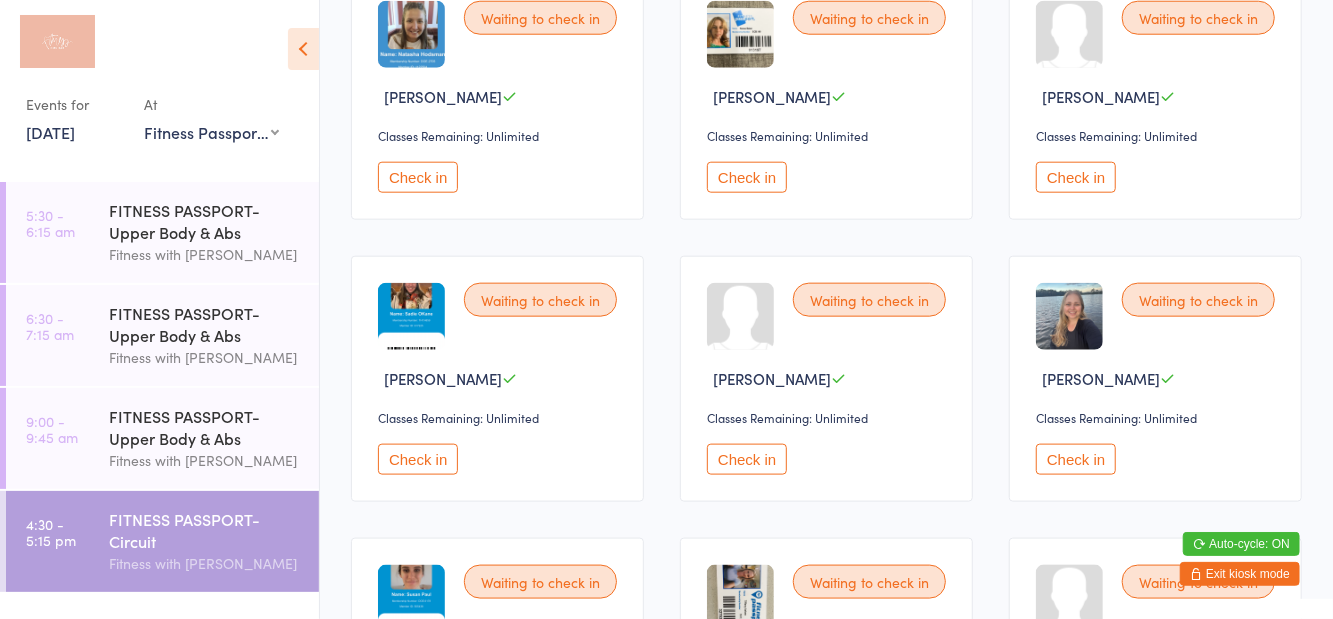 click on "Check in" at bounding box center (1076, 459) 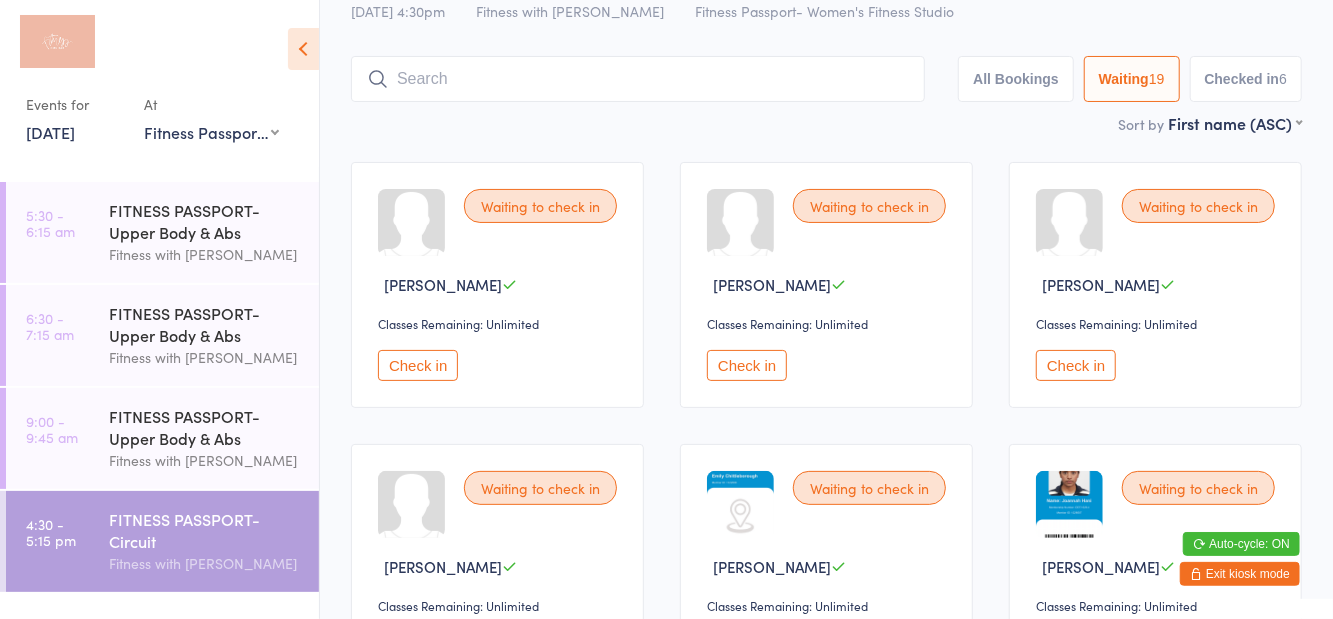 scroll, scrollTop: 0, scrollLeft: 0, axis: both 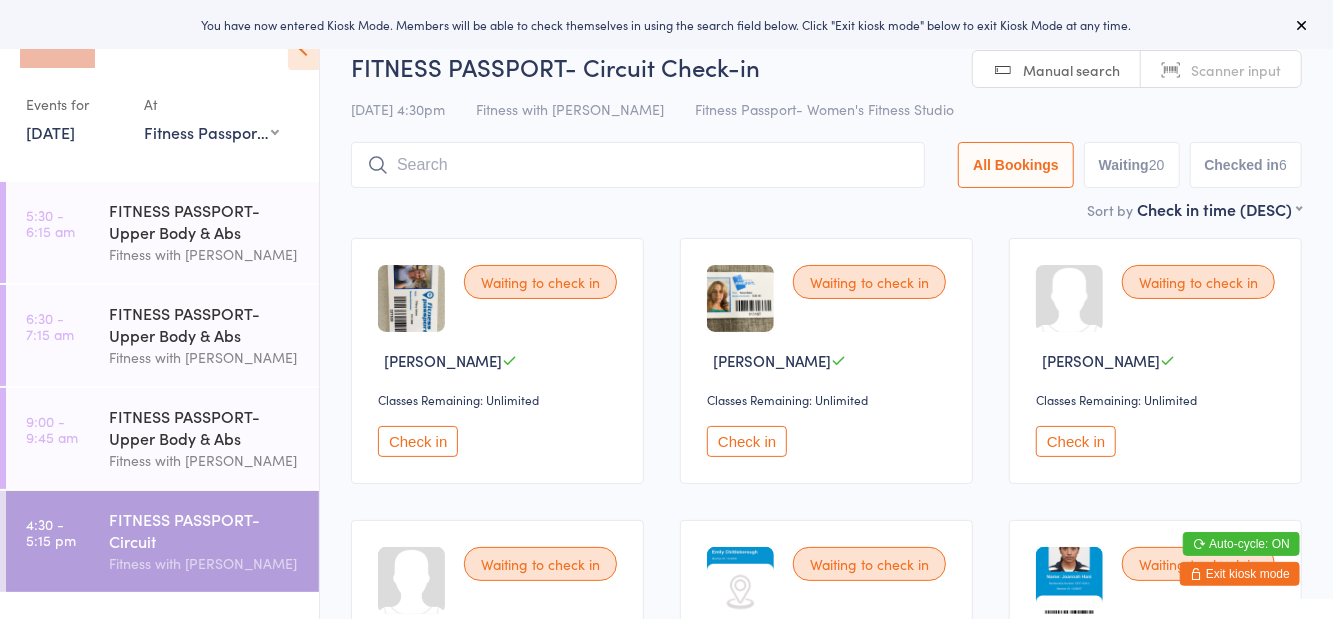 click at bounding box center [638, 165] 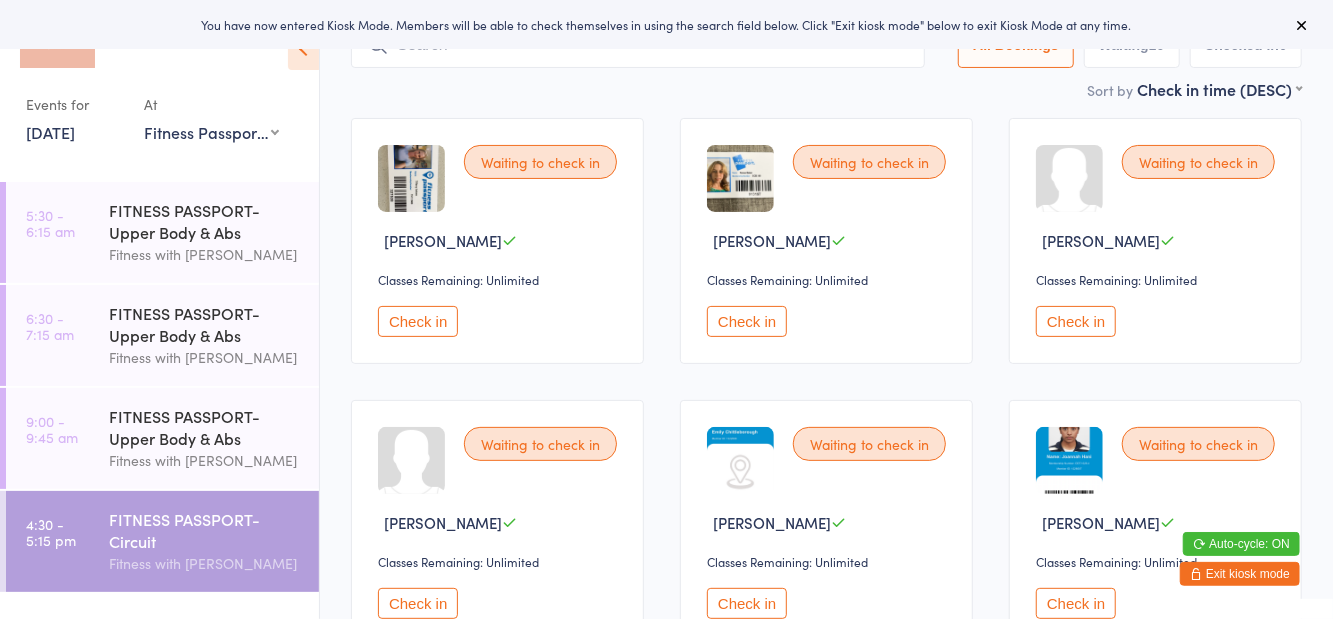 scroll, scrollTop: 143, scrollLeft: 0, axis: vertical 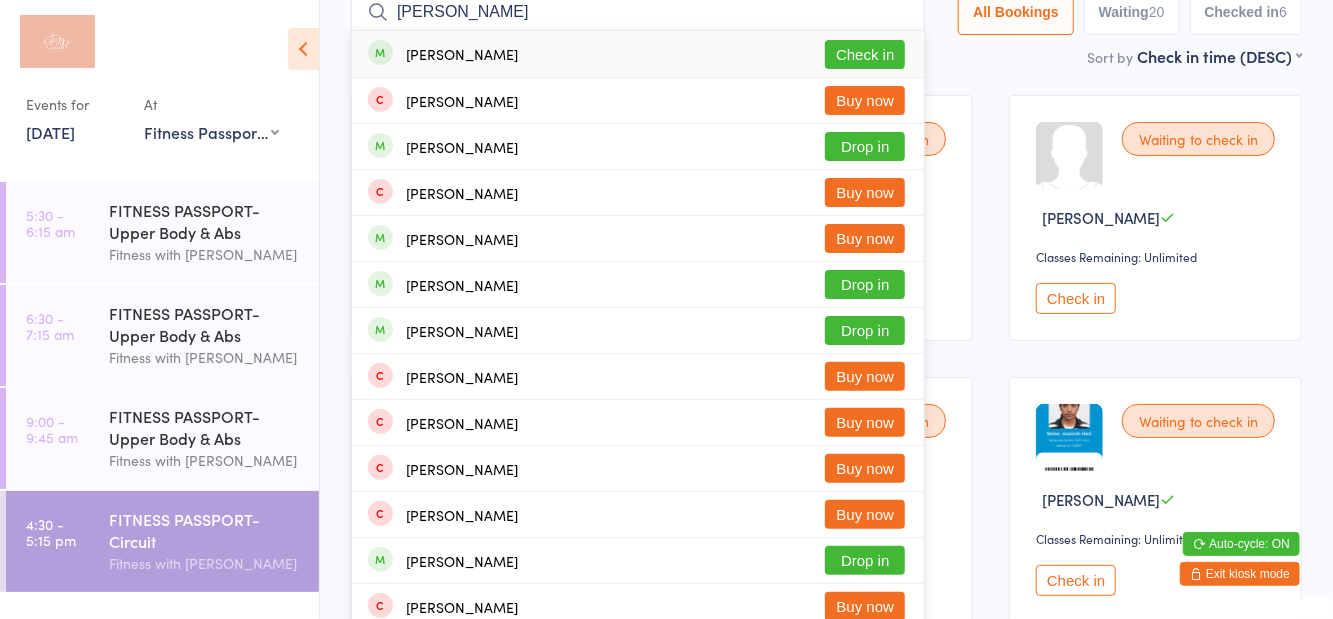 type on "[PERSON_NAME]" 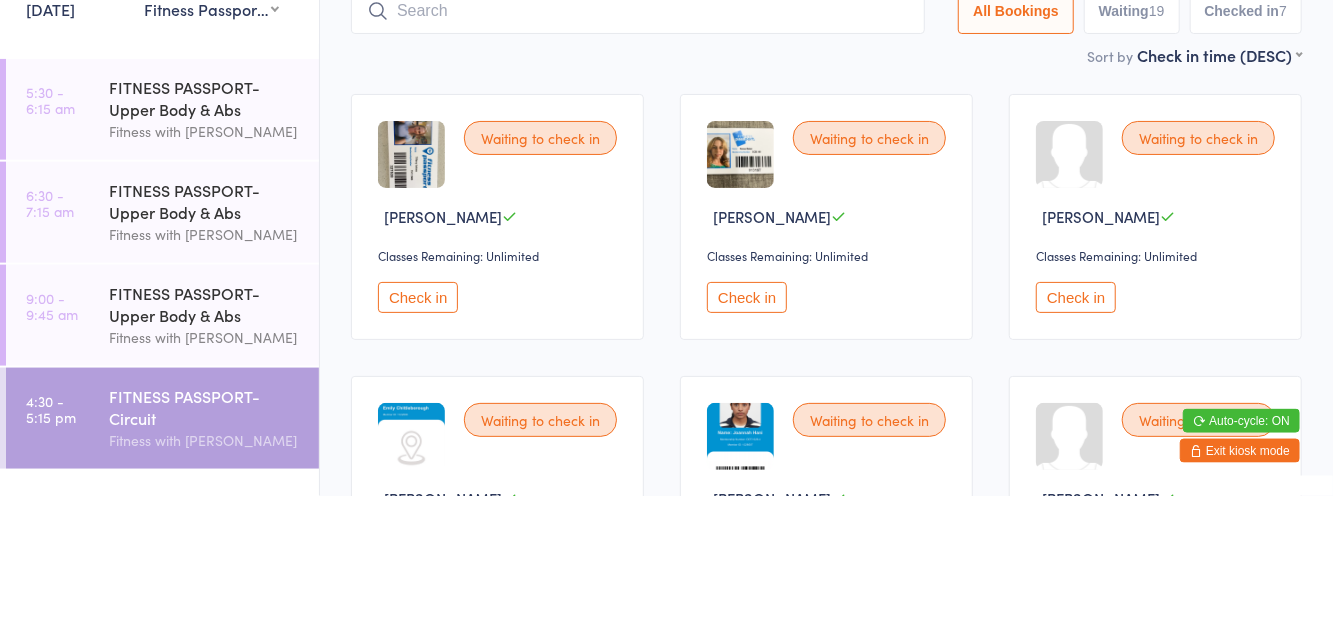 scroll, scrollTop: 22, scrollLeft: 0, axis: vertical 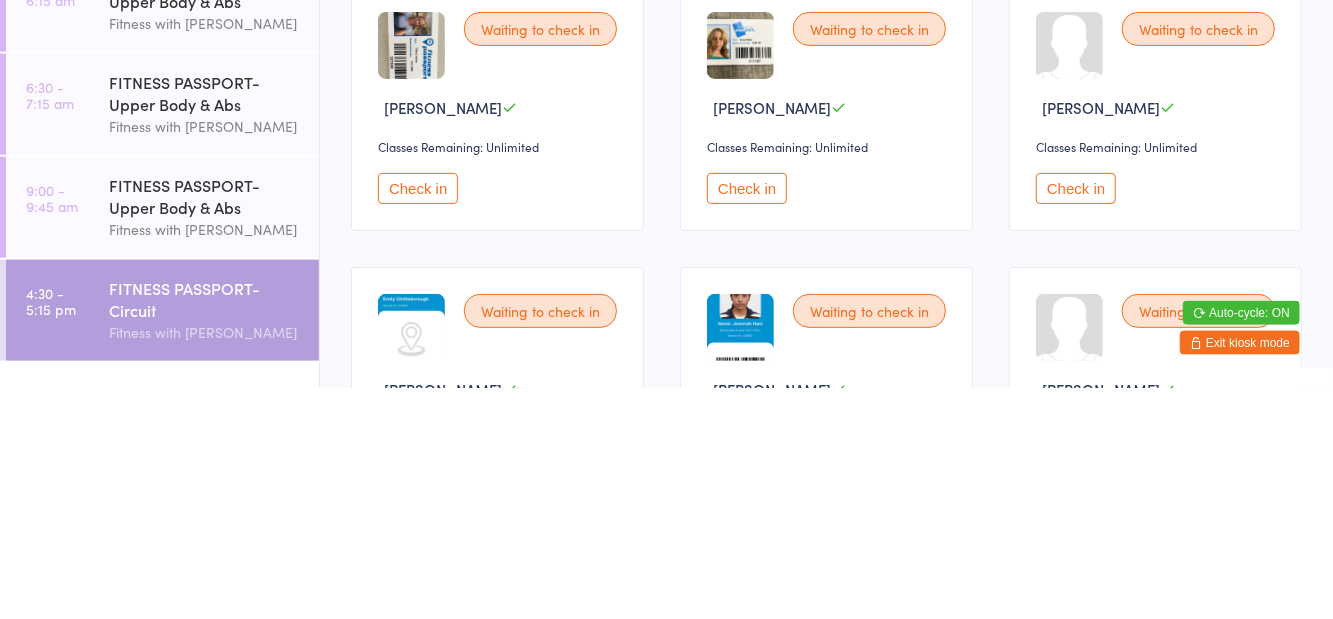 click on "Check in" at bounding box center (747, 419) 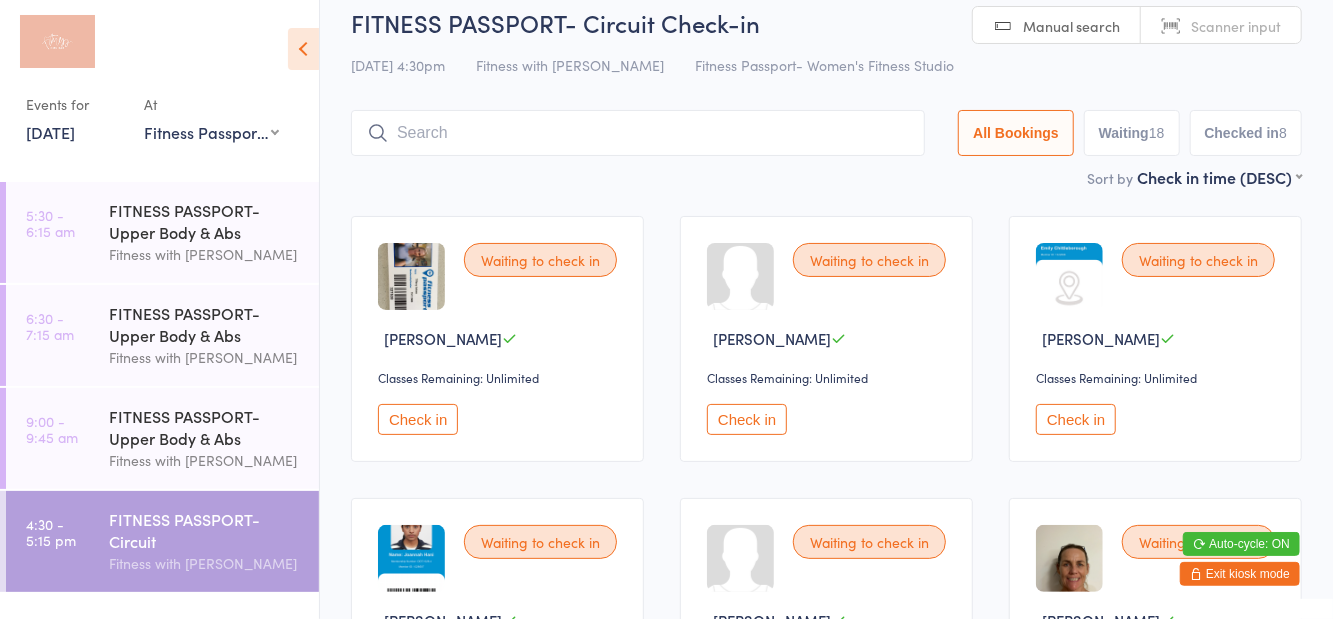 click on "Check in" at bounding box center (747, 419) 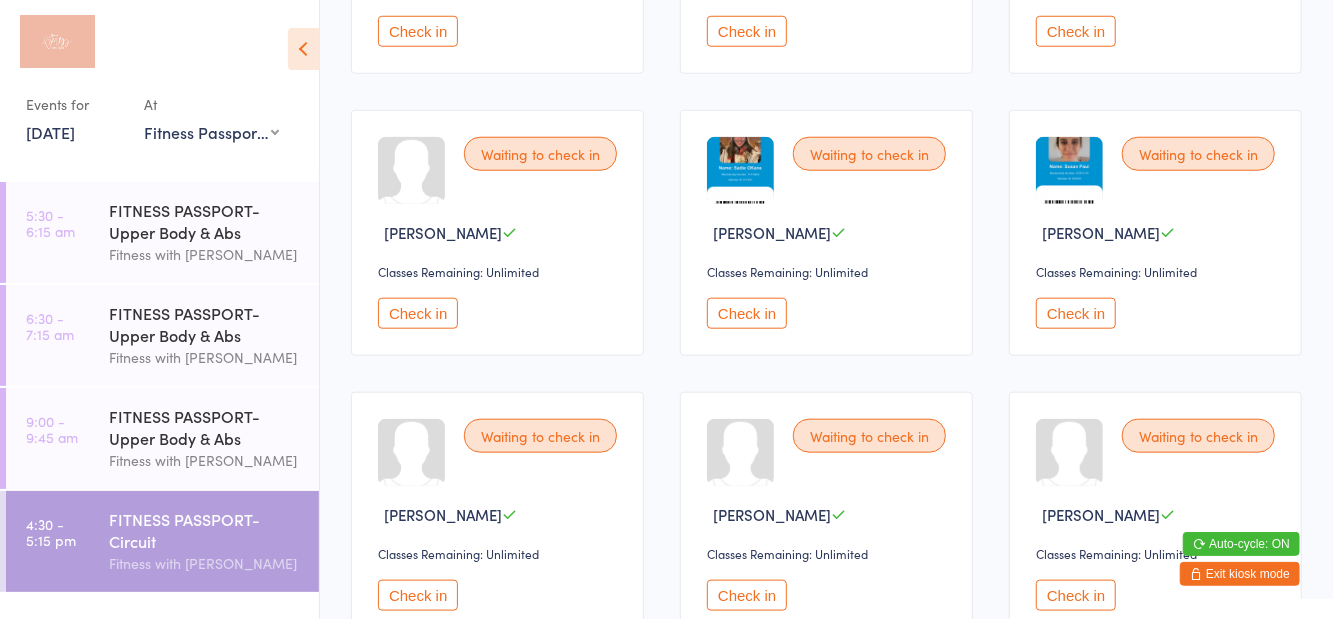 scroll, scrollTop: 982, scrollLeft: 0, axis: vertical 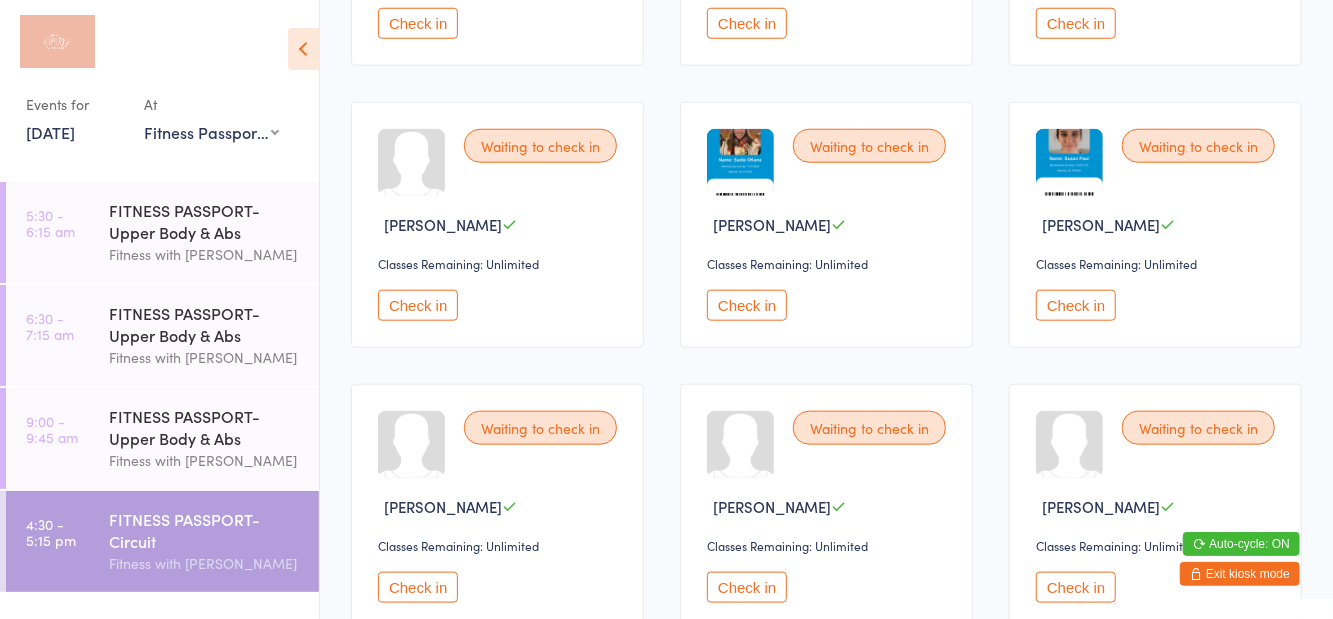 click on "Check in" at bounding box center (418, 587) 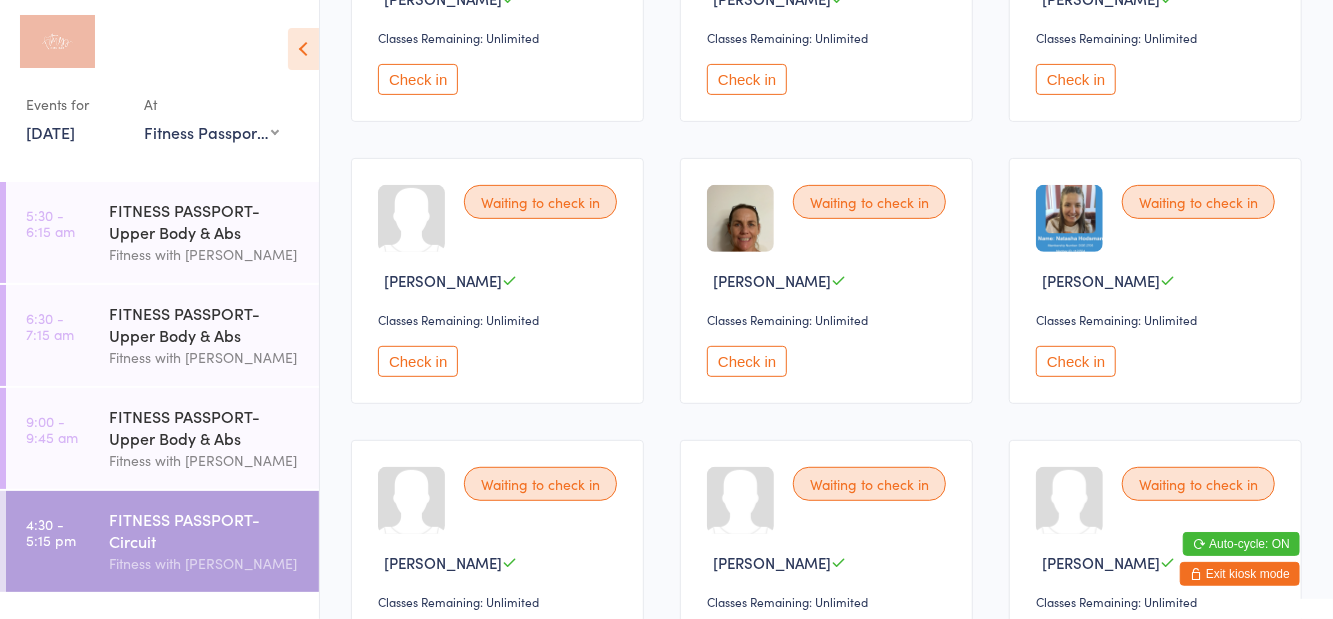 scroll, scrollTop: 344, scrollLeft: 0, axis: vertical 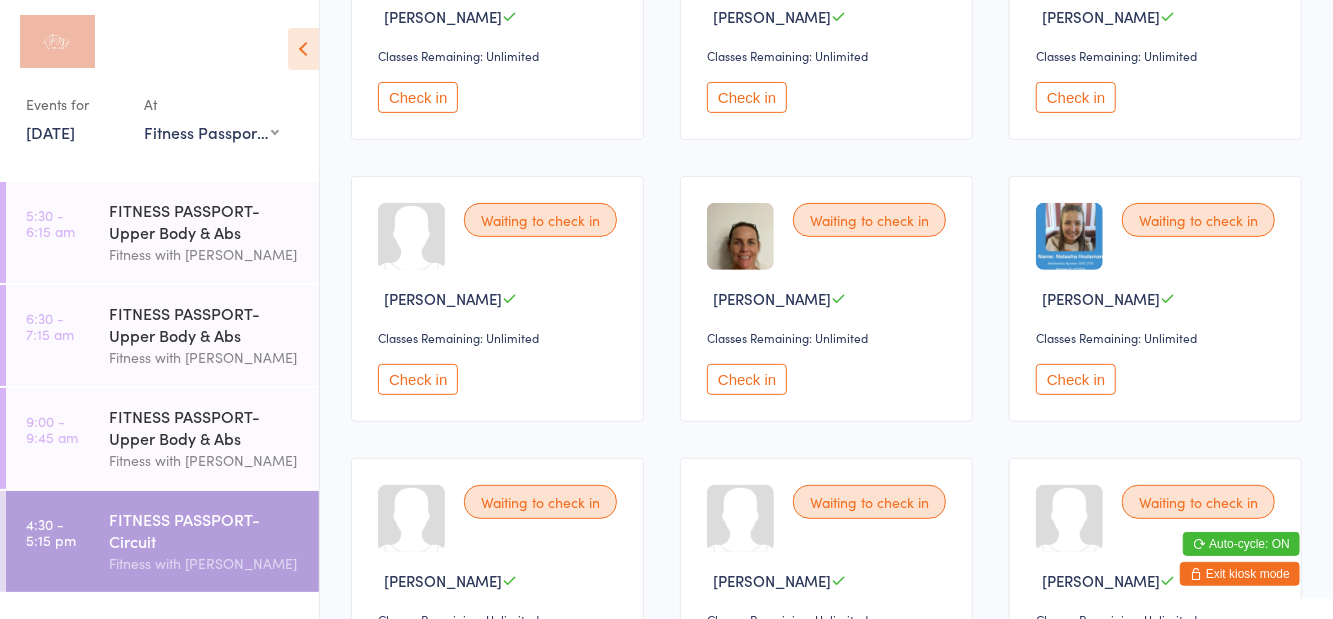 click on "Check in" at bounding box center (418, 379) 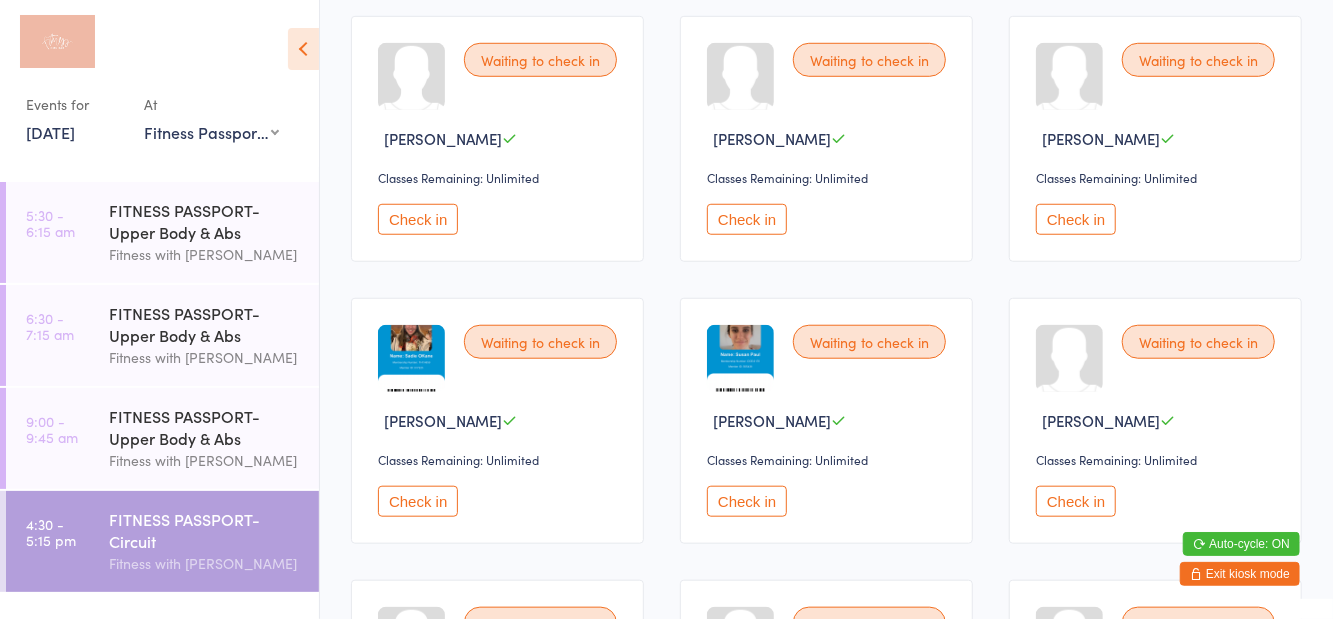 scroll, scrollTop: 786, scrollLeft: 0, axis: vertical 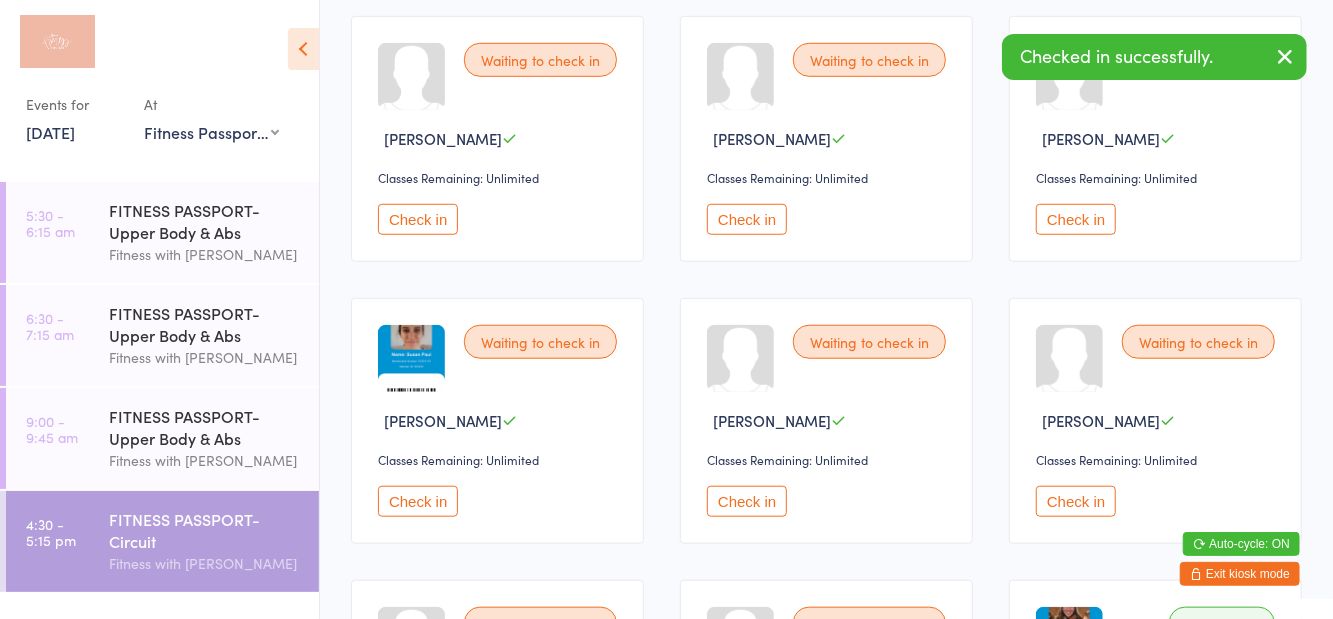 click on "Check in" at bounding box center [1076, 501] 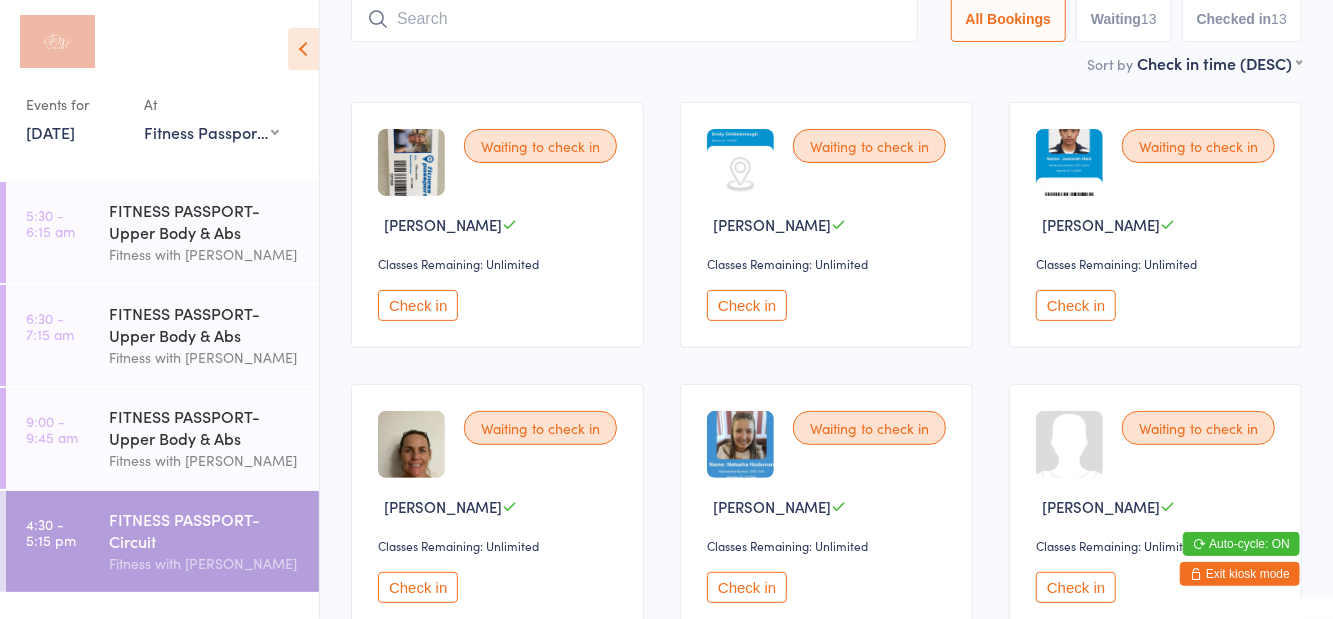 scroll, scrollTop: 0, scrollLeft: 0, axis: both 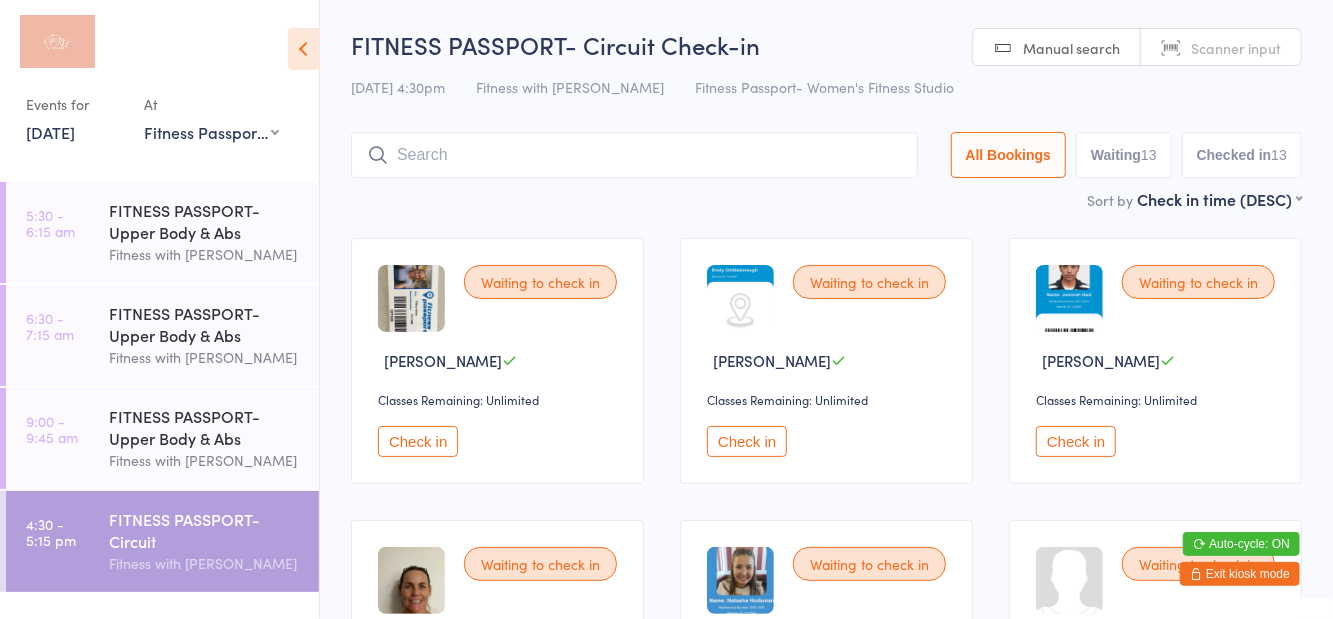 click on "Waiting  13" at bounding box center [1124, 155] 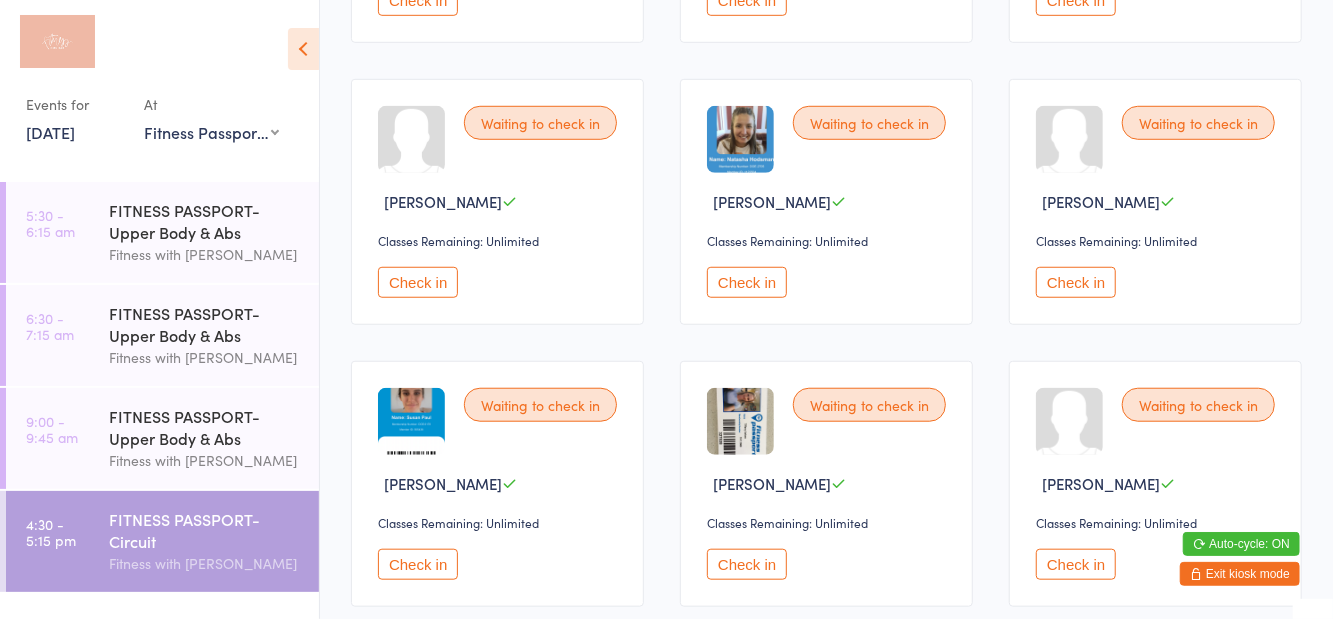 scroll, scrollTop: 754, scrollLeft: 0, axis: vertical 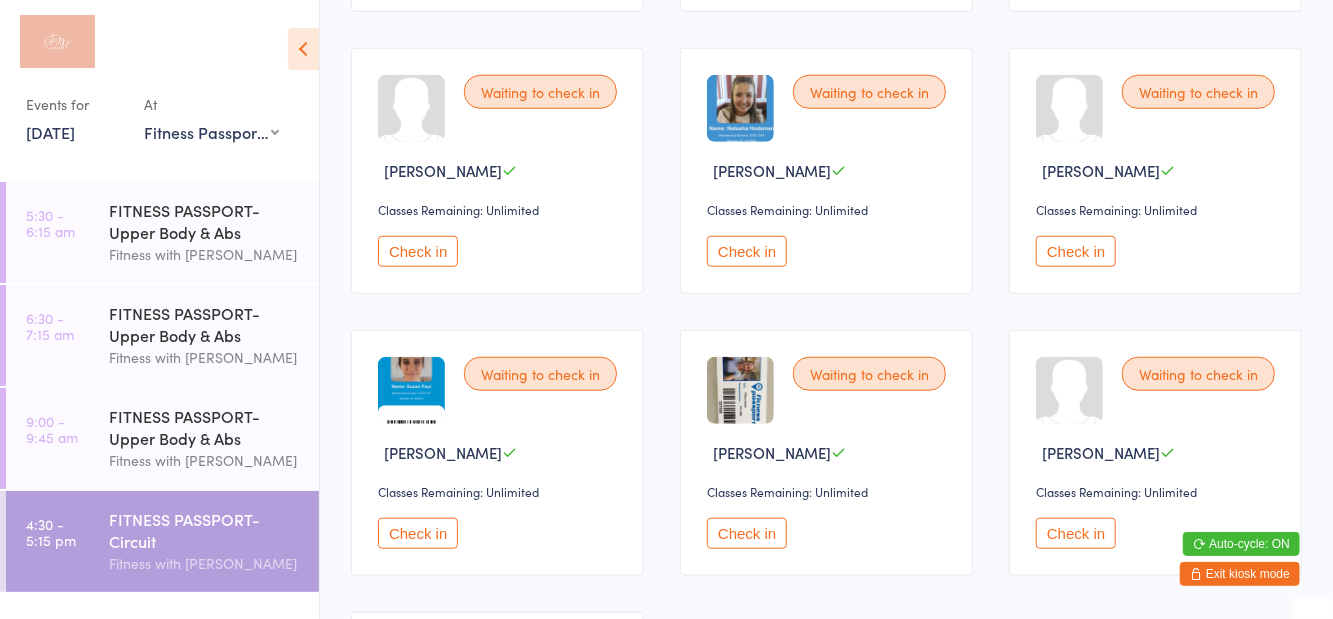click on "Check in" at bounding box center [418, 533] 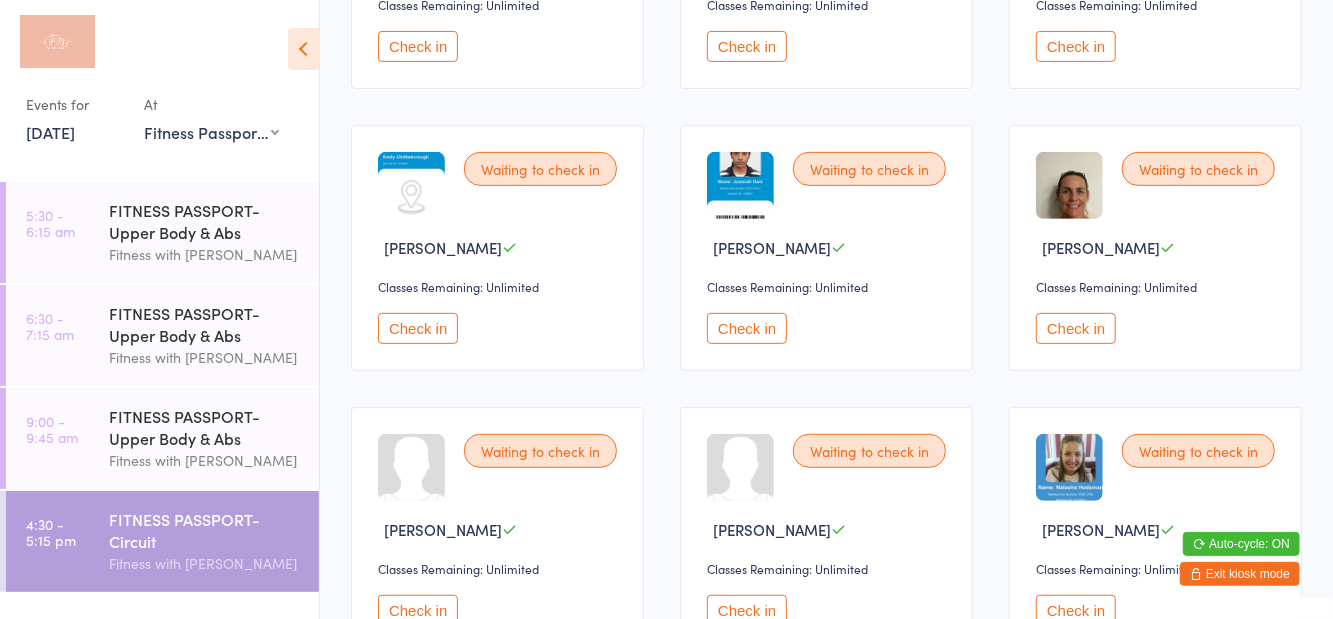 scroll, scrollTop: 370, scrollLeft: 0, axis: vertical 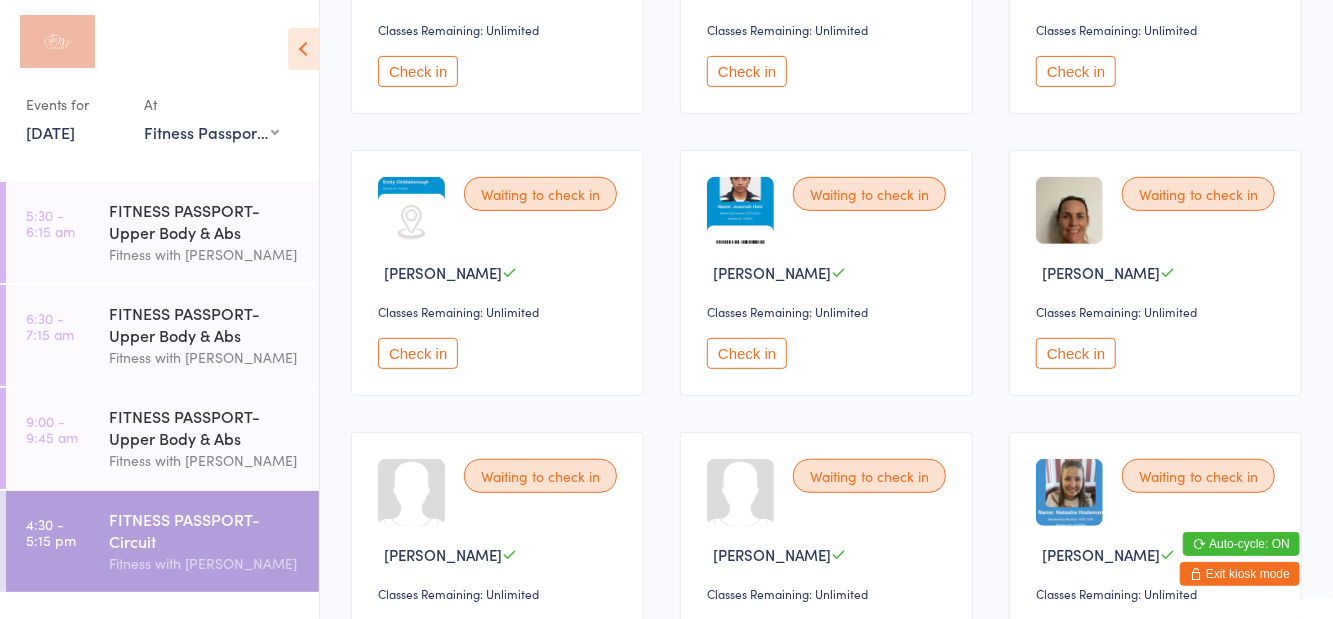 click on "Check in" at bounding box center (1076, 353) 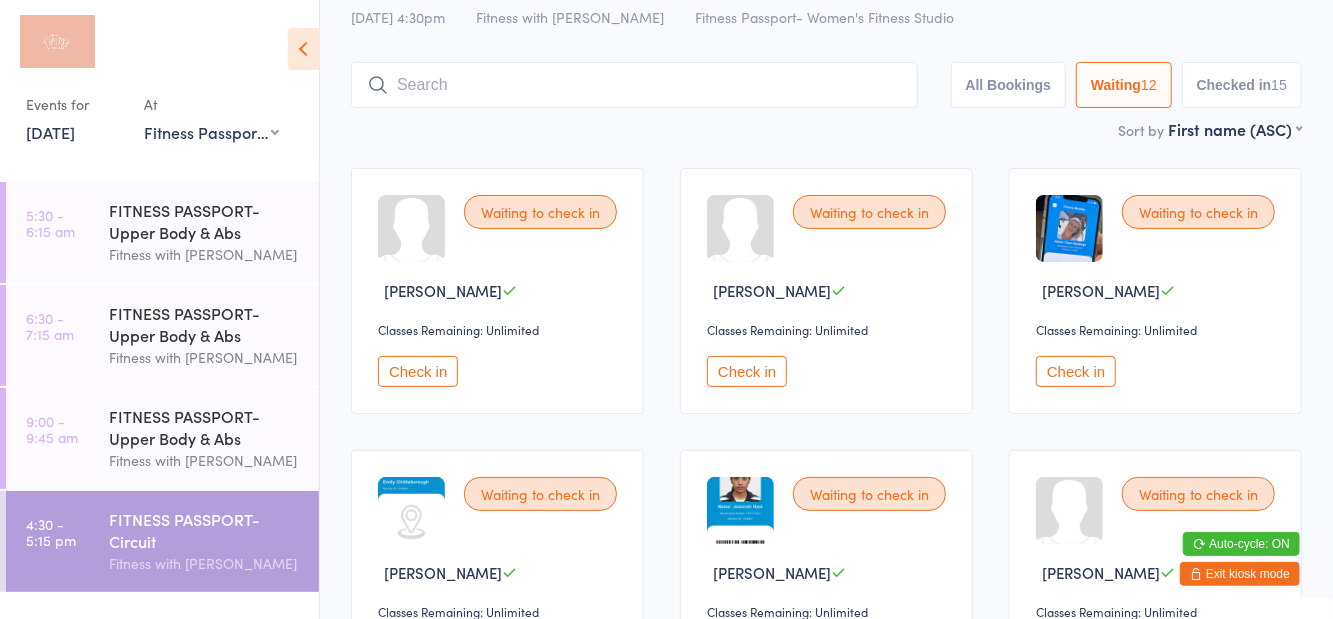scroll, scrollTop: 73, scrollLeft: 0, axis: vertical 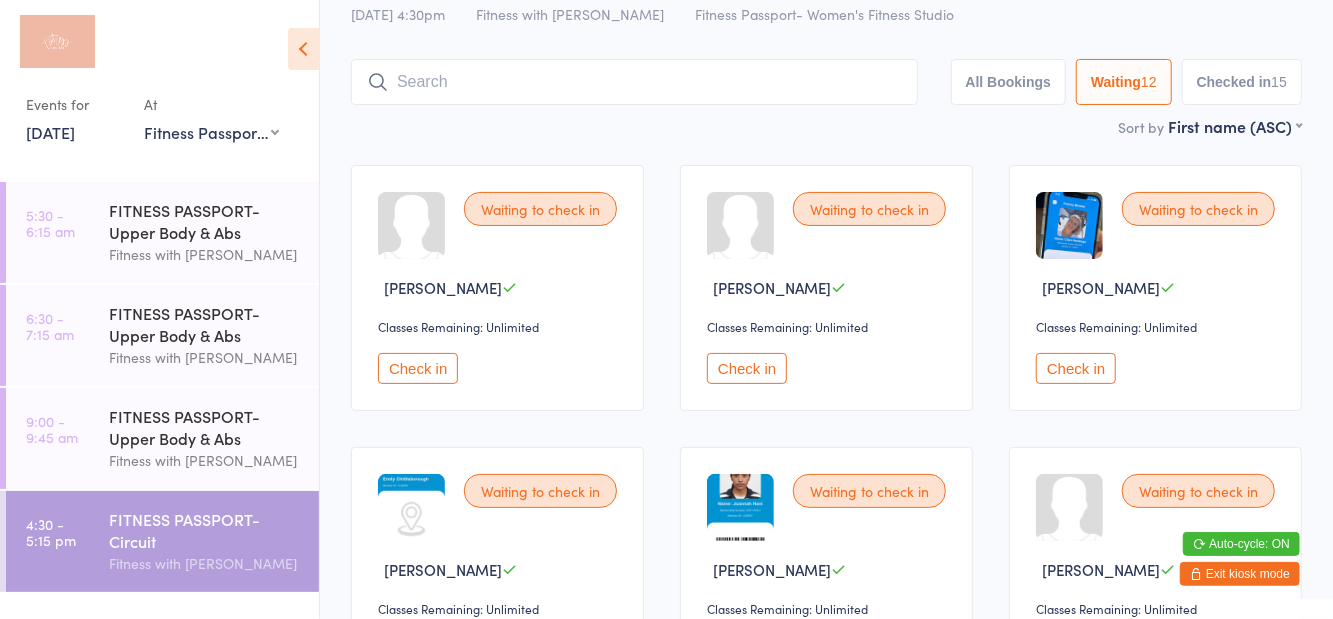 click on "Check in" at bounding box center (1076, 368) 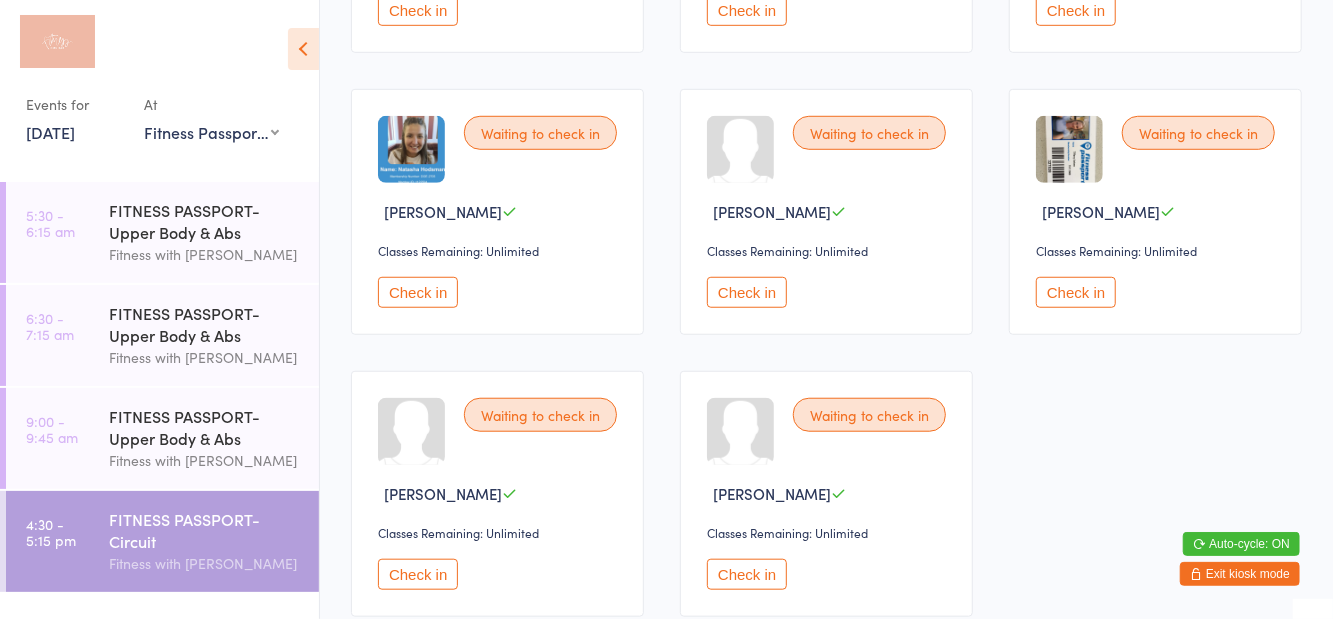 scroll, scrollTop: 751, scrollLeft: 0, axis: vertical 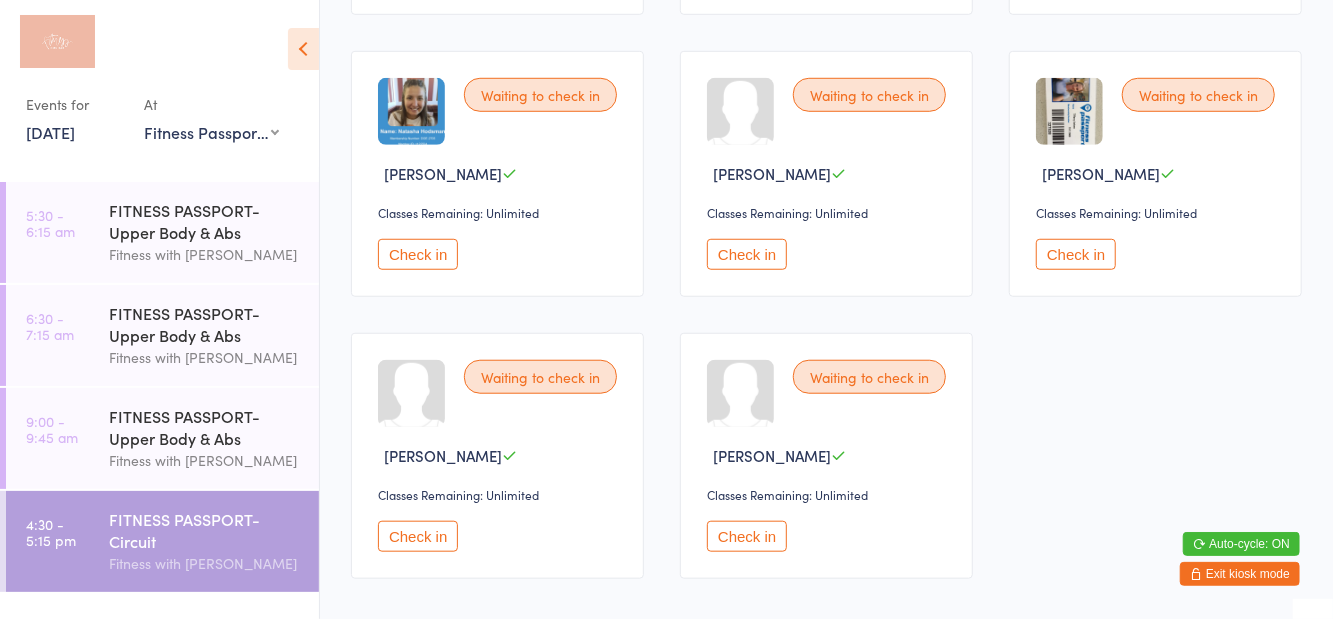 click on "Check in" at bounding box center (418, 536) 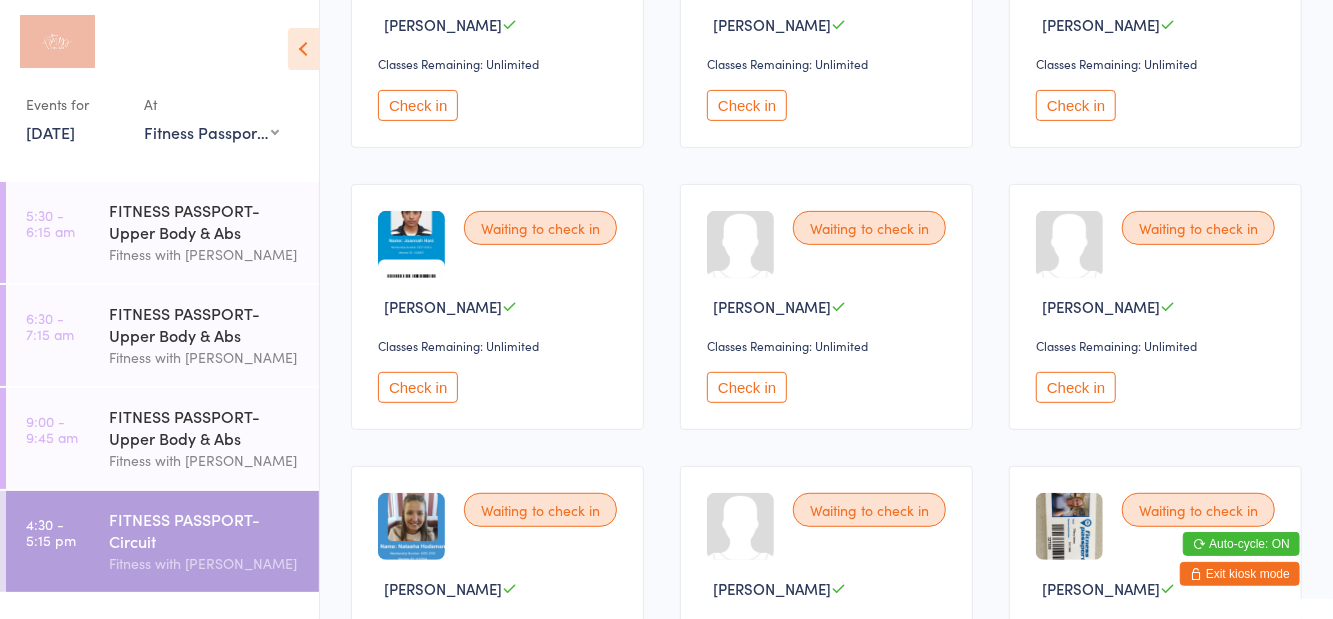 scroll, scrollTop: 336, scrollLeft: 0, axis: vertical 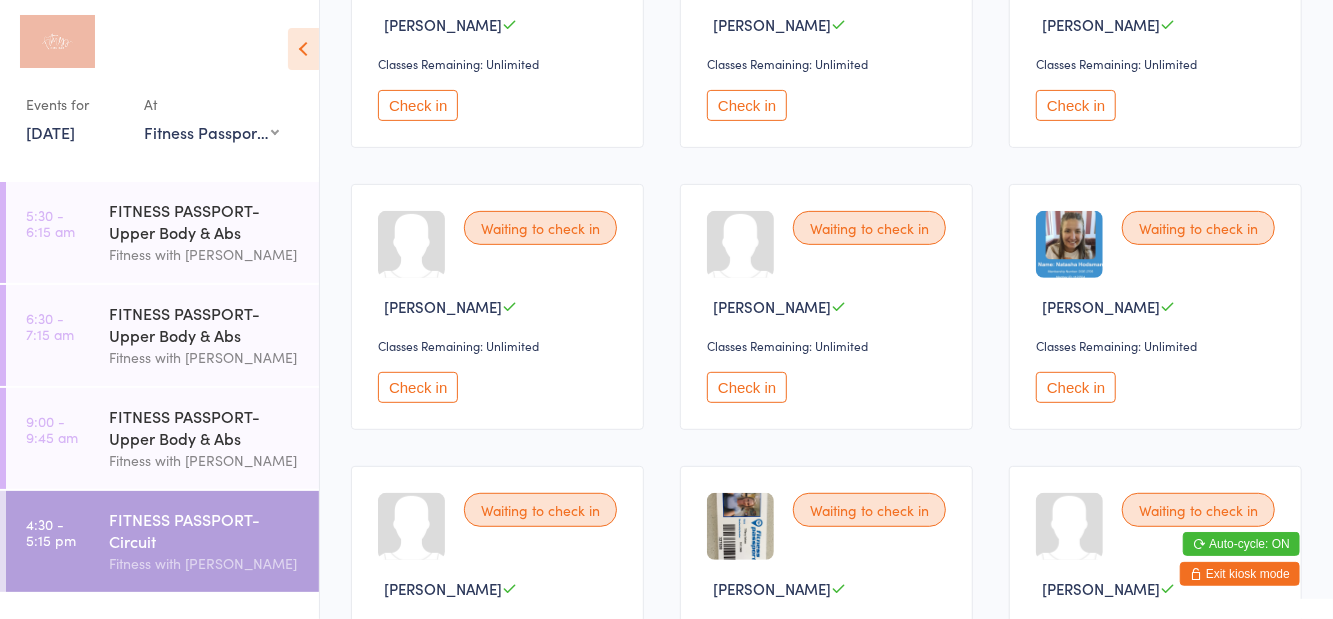 click on "Check in" at bounding box center (1076, 387) 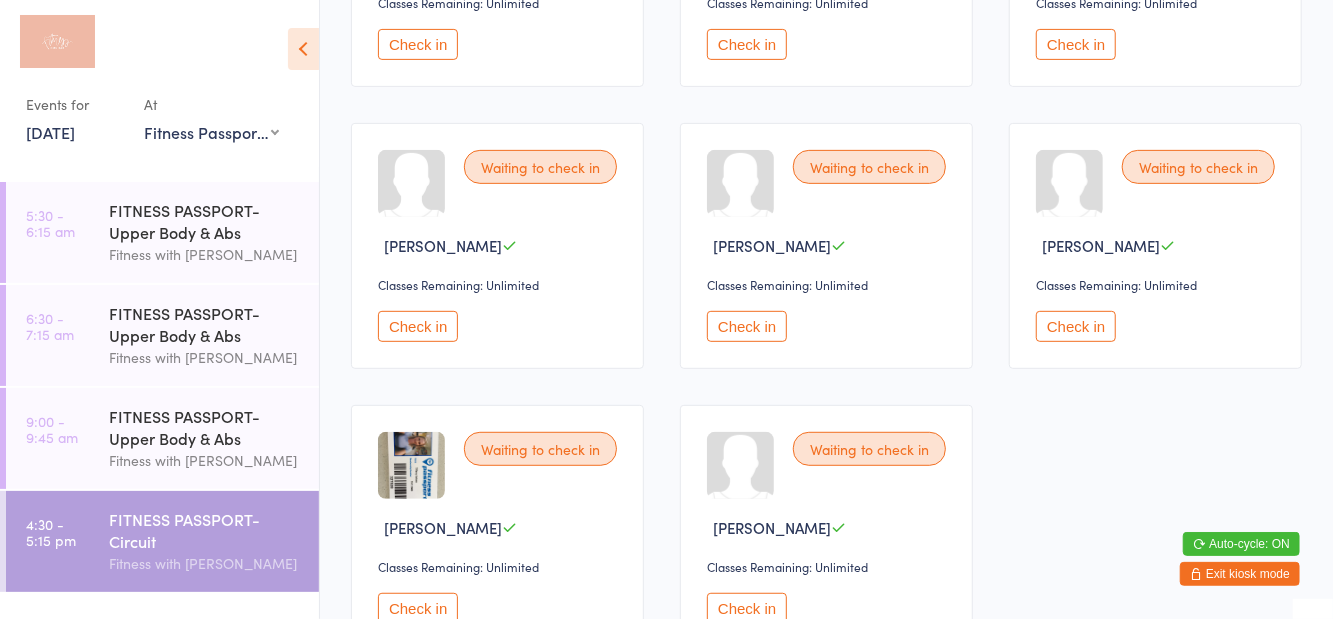 scroll, scrollTop: 401, scrollLeft: 0, axis: vertical 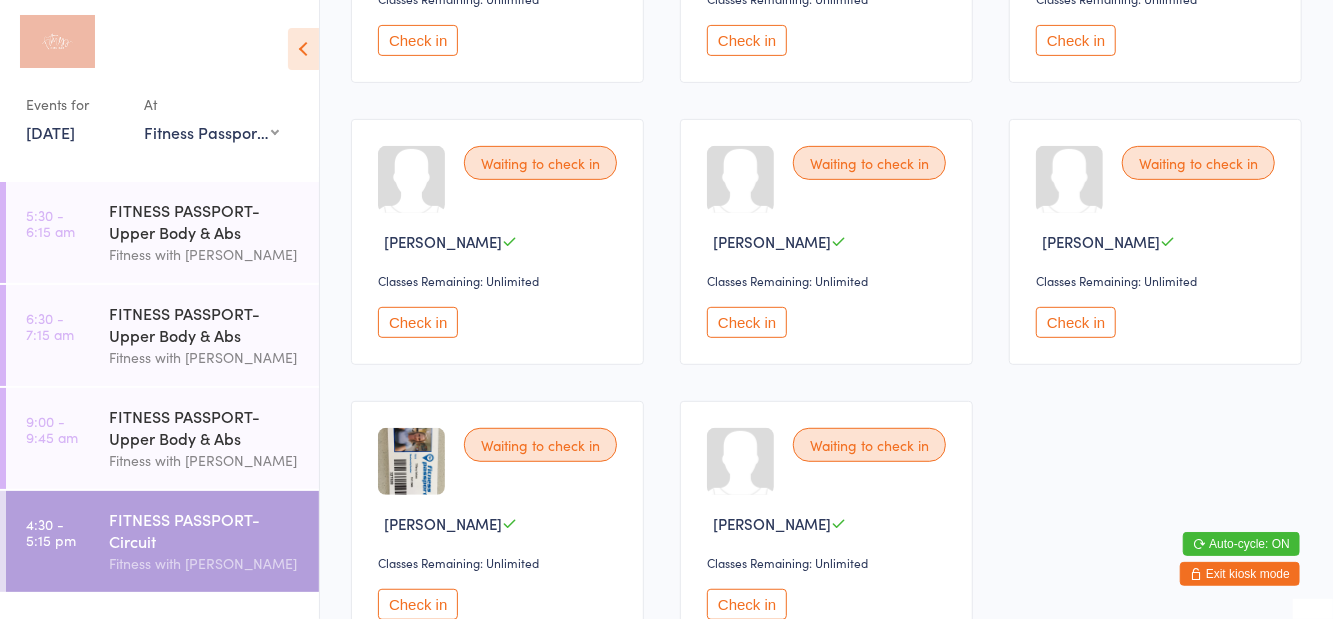 click on "Check in" at bounding box center (747, 604) 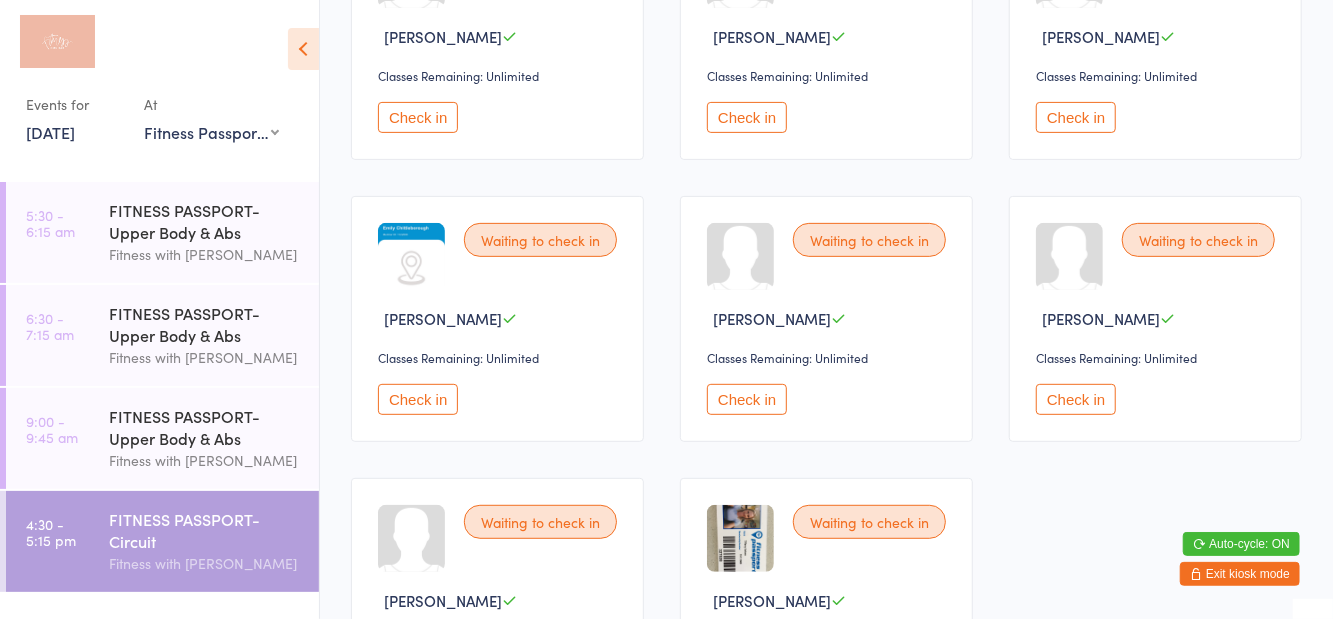 scroll, scrollTop: 0, scrollLeft: 0, axis: both 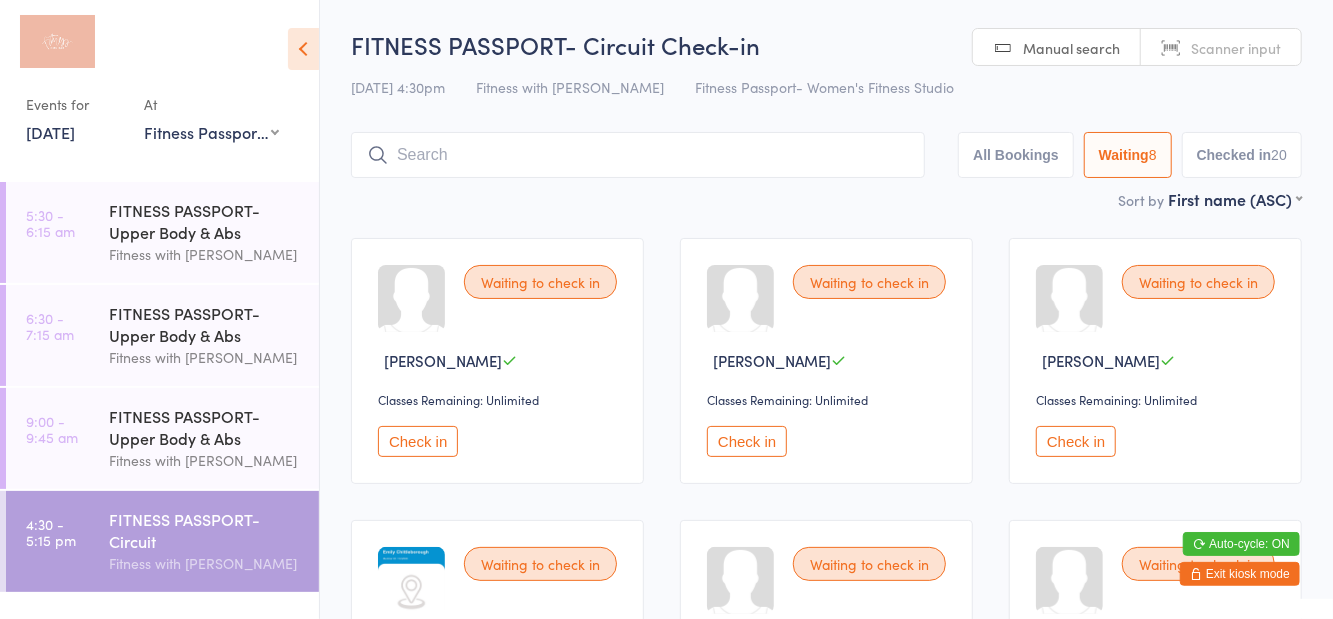 click on "Check in" at bounding box center (747, 441) 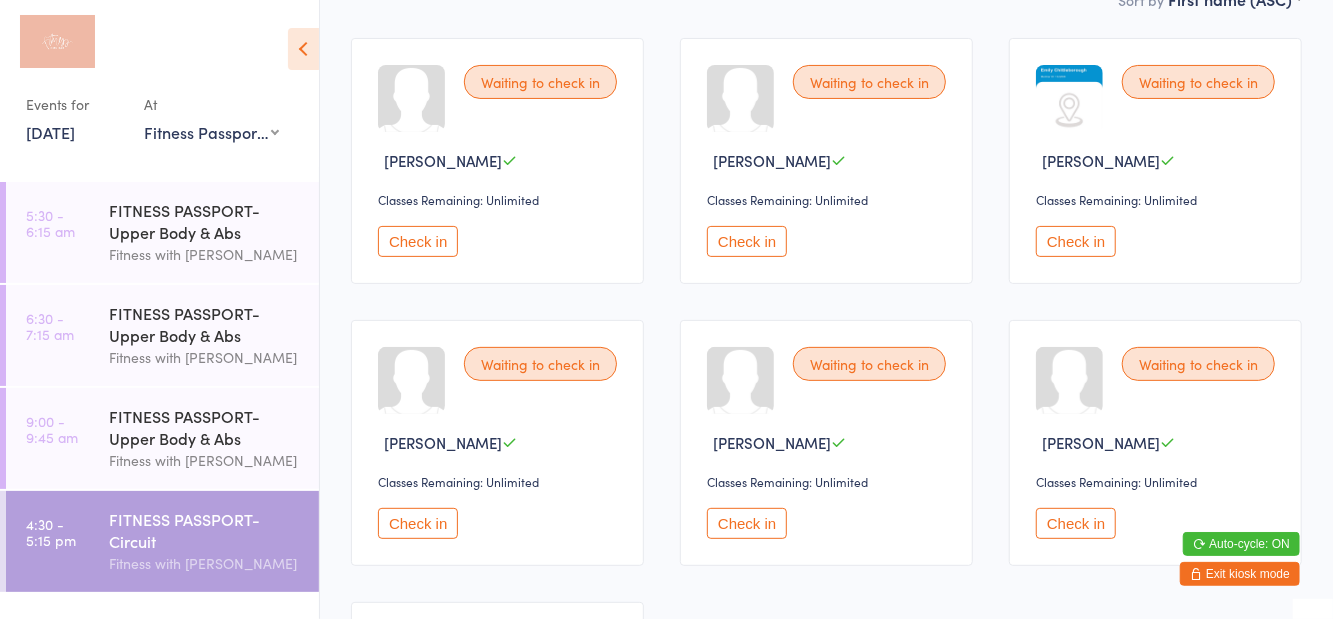 scroll, scrollTop: 234, scrollLeft: 0, axis: vertical 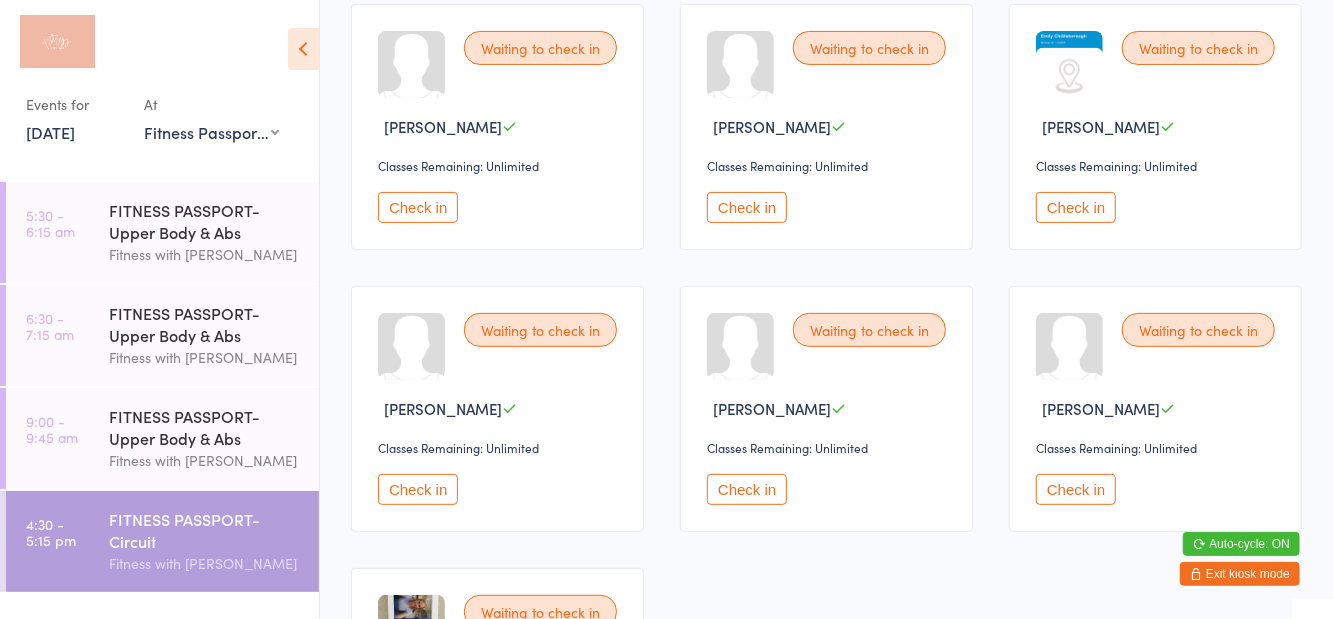 click on "Check in" at bounding box center (1076, 489) 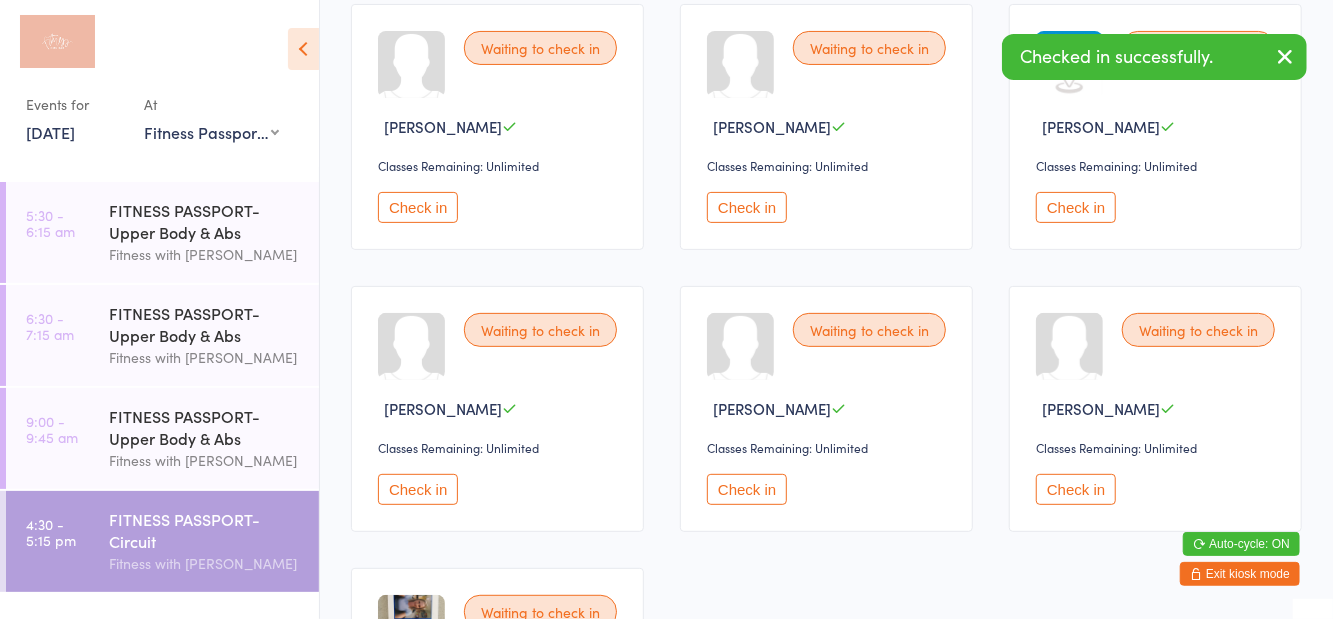 scroll, scrollTop: 189, scrollLeft: 0, axis: vertical 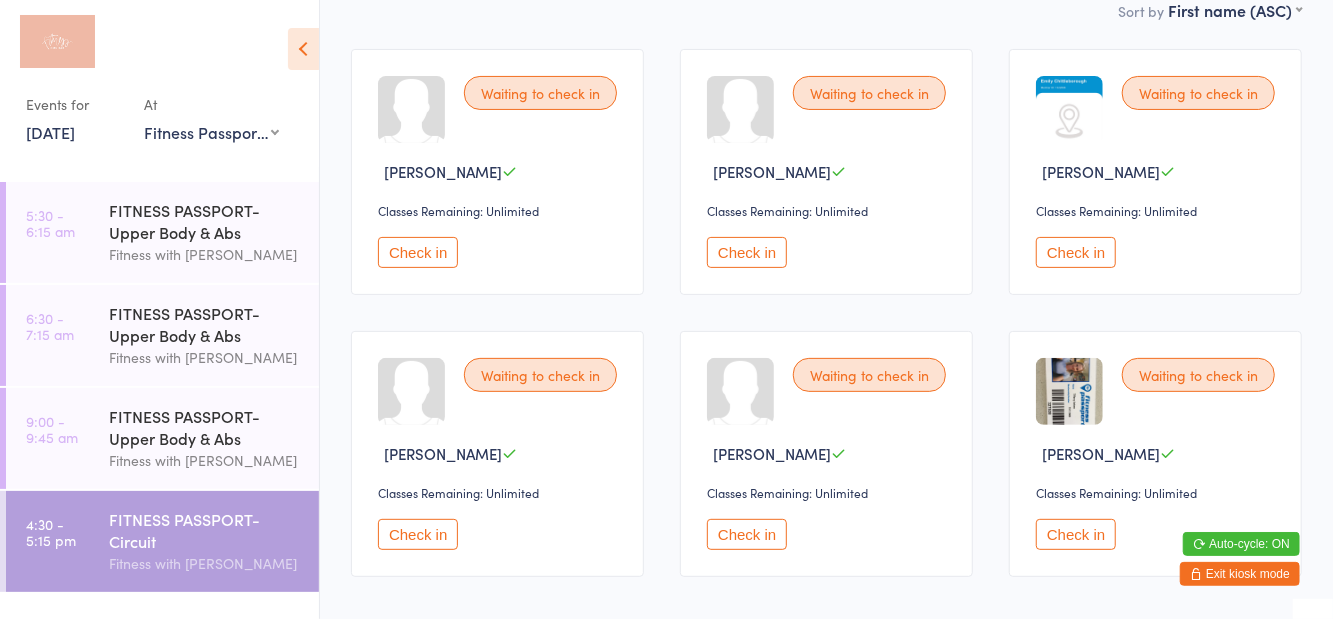click on "Check in" at bounding box center (1076, 534) 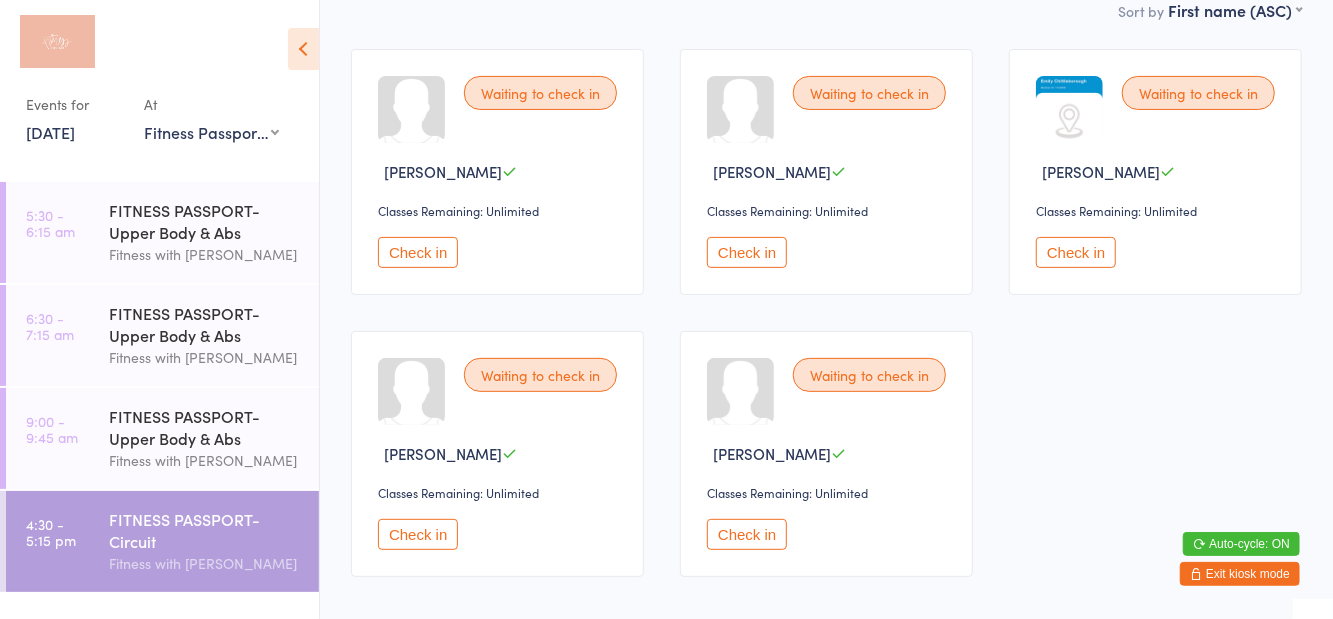 click on "Check in" at bounding box center (747, 252) 